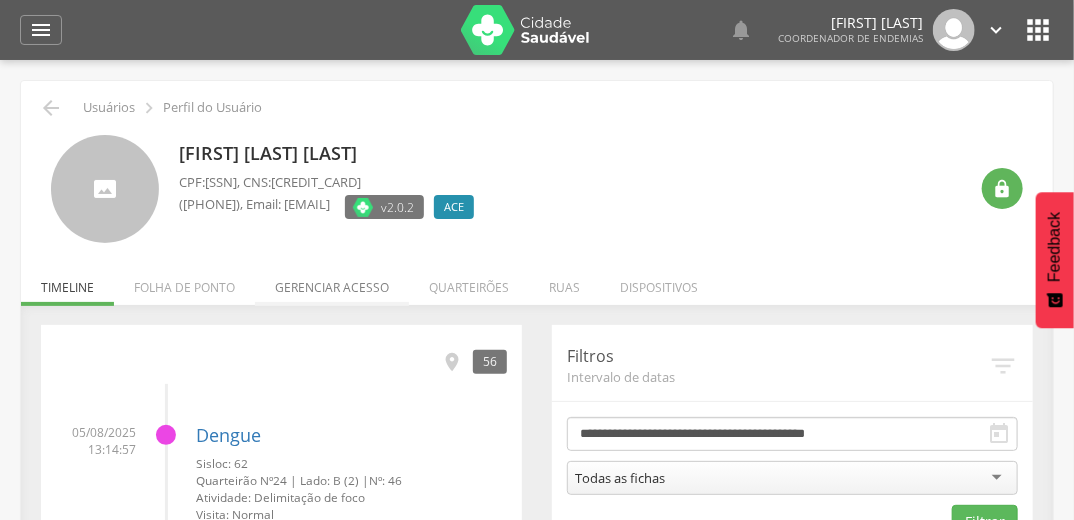 scroll, scrollTop: 80, scrollLeft: 0, axis: vertical 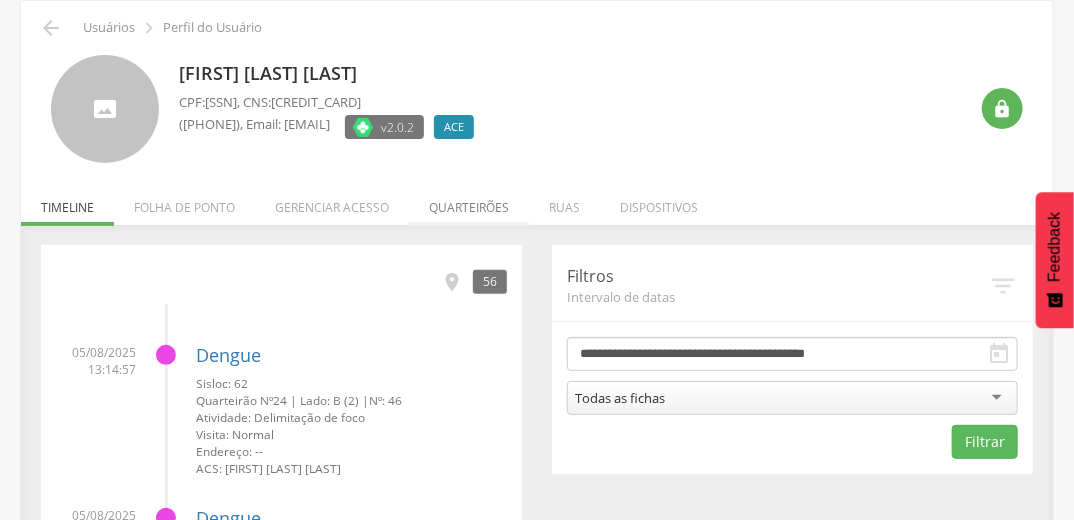 click on "Quarteirões" at bounding box center [469, 202] 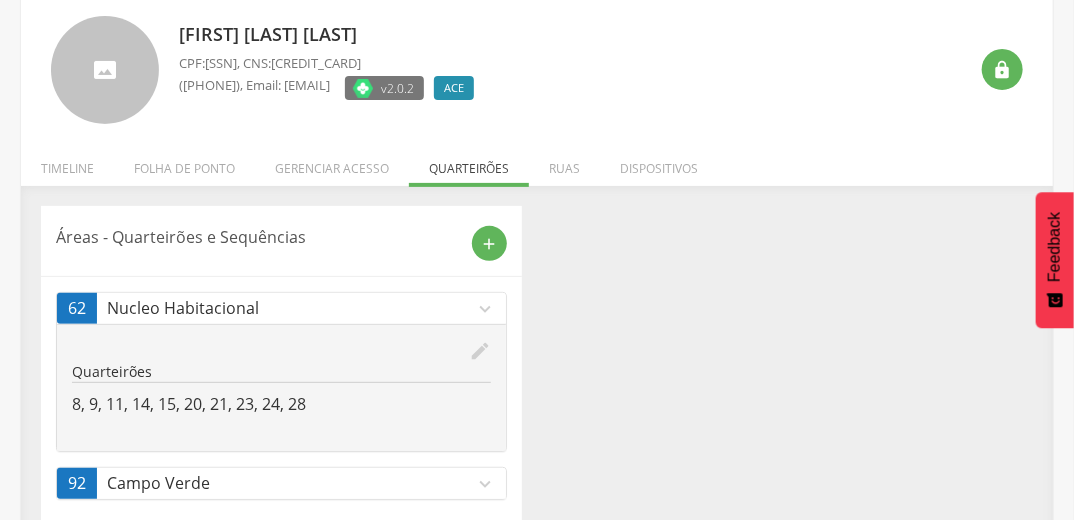 scroll, scrollTop: 153, scrollLeft: 0, axis: vertical 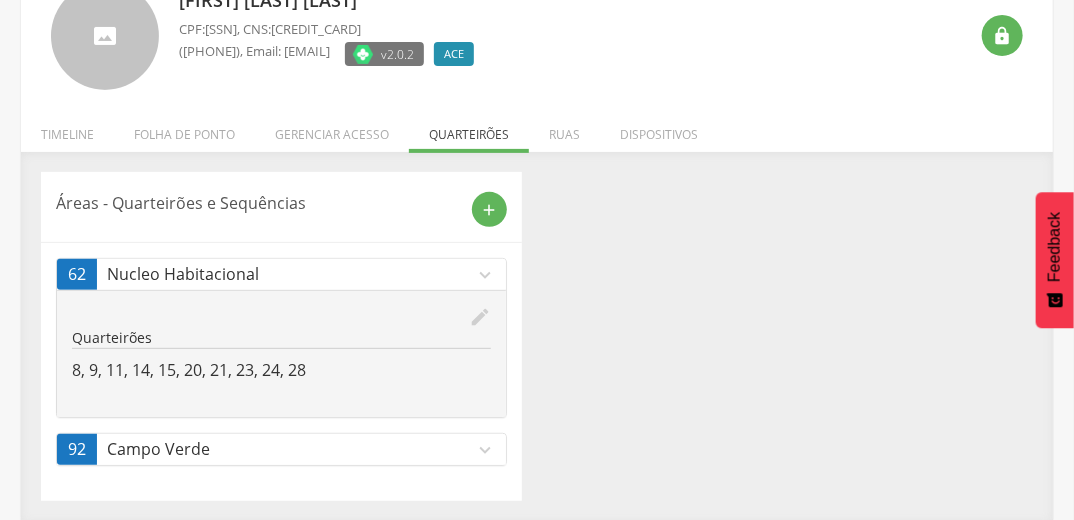 click on "expand_more" at bounding box center (485, 450) 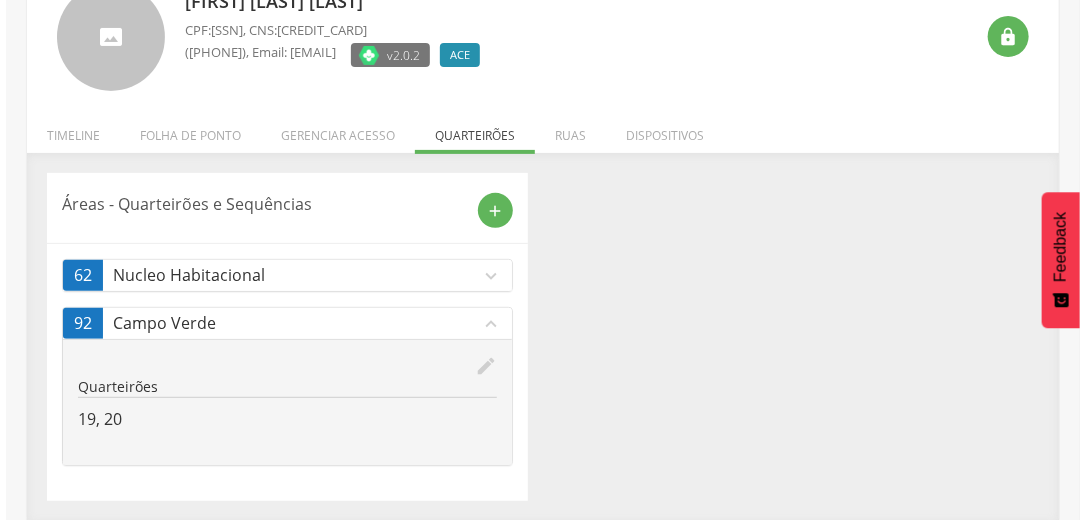 scroll, scrollTop: 153, scrollLeft: 0, axis: vertical 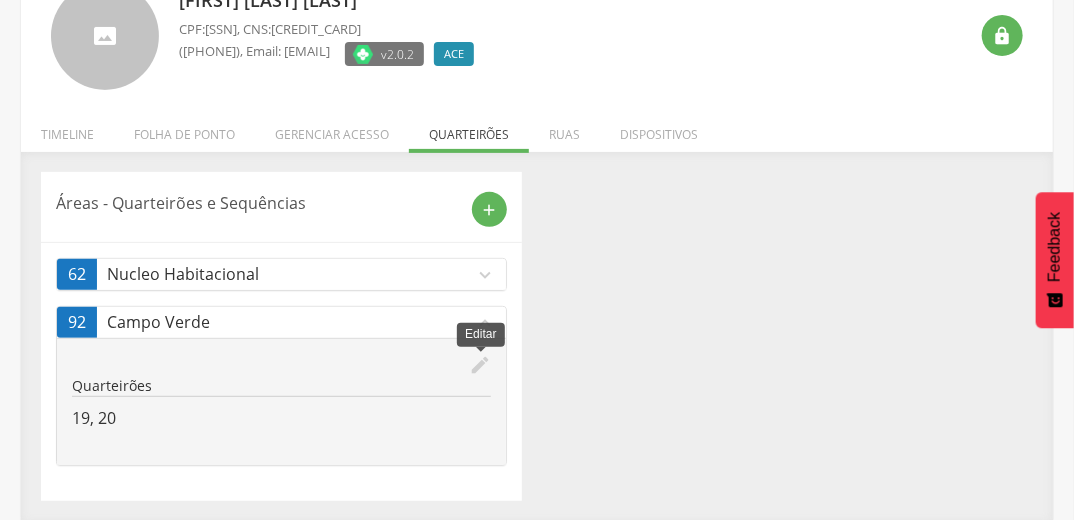 click on "edit" at bounding box center [480, 365] 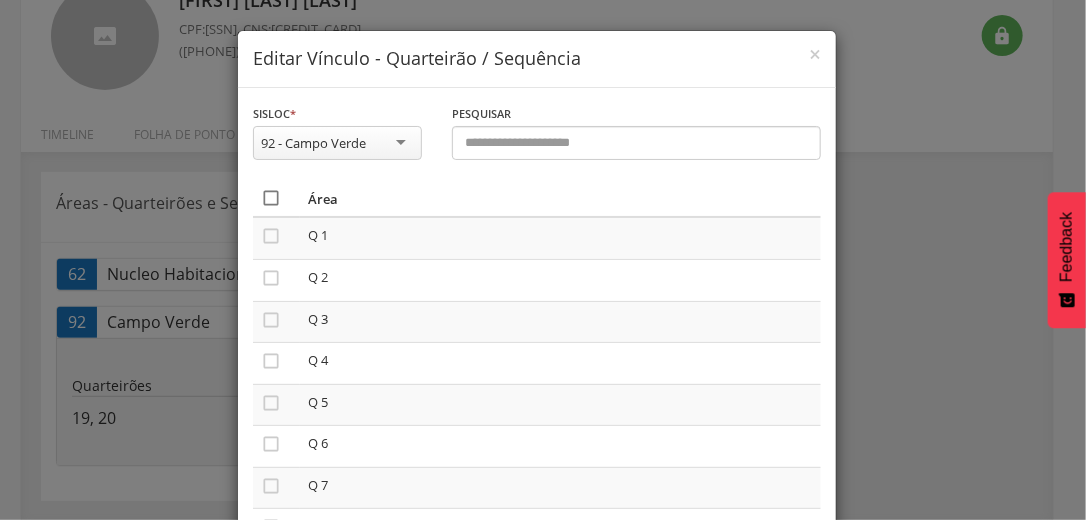click on "" at bounding box center [271, 198] 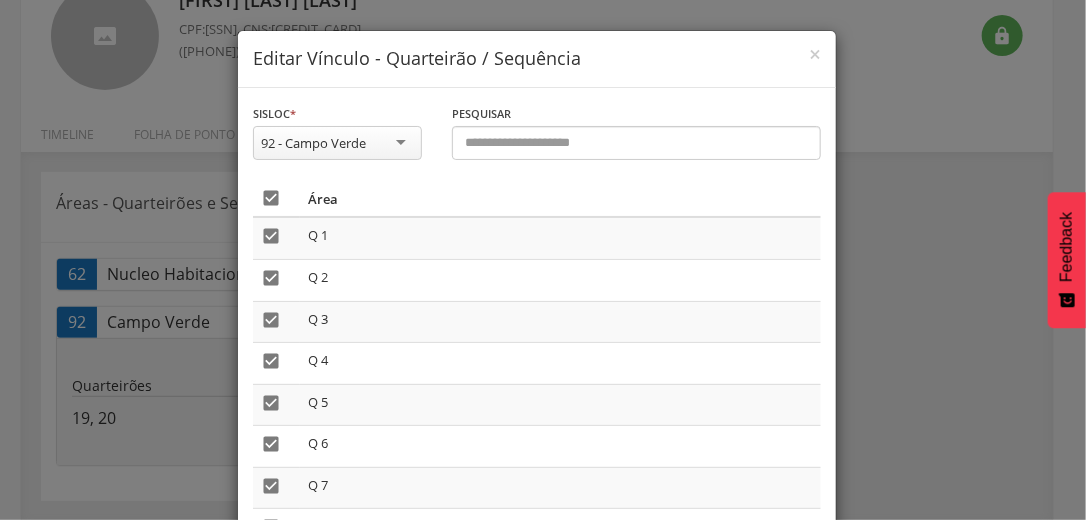 click on "" at bounding box center (271, 198) 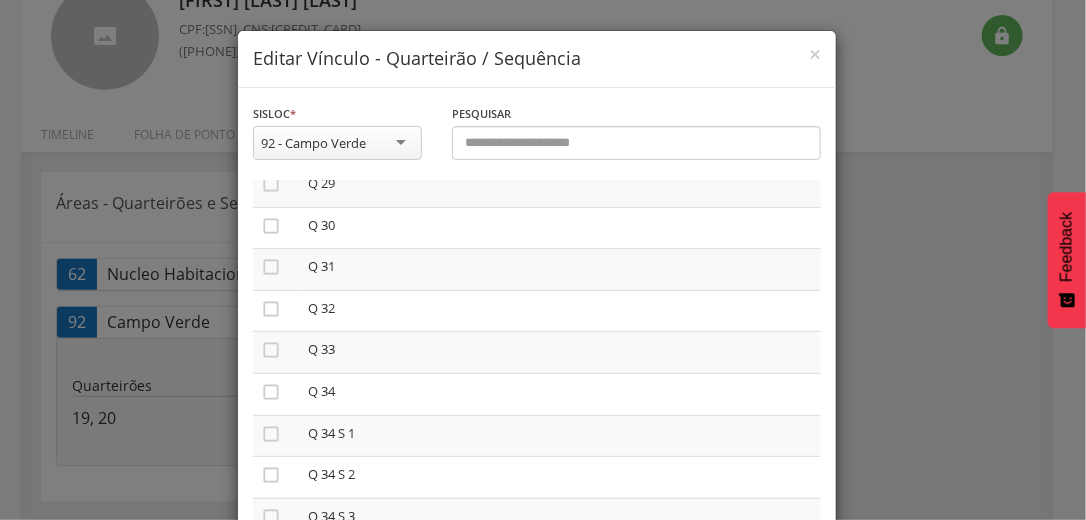 scroll, scrollTop: 1440, scrollLeft: 0, axis: vertical 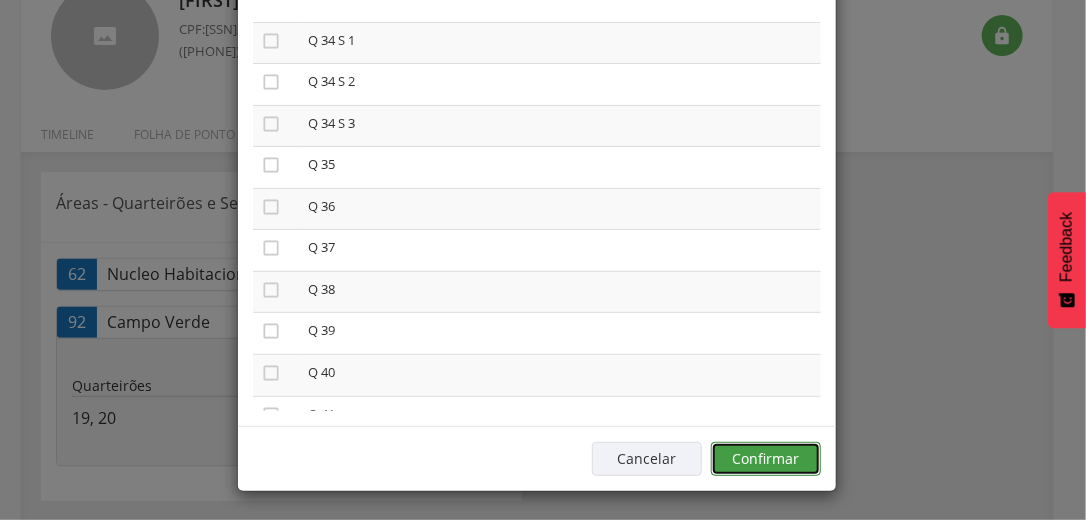 click on "Confirmar" at bounding box center (766, 459) 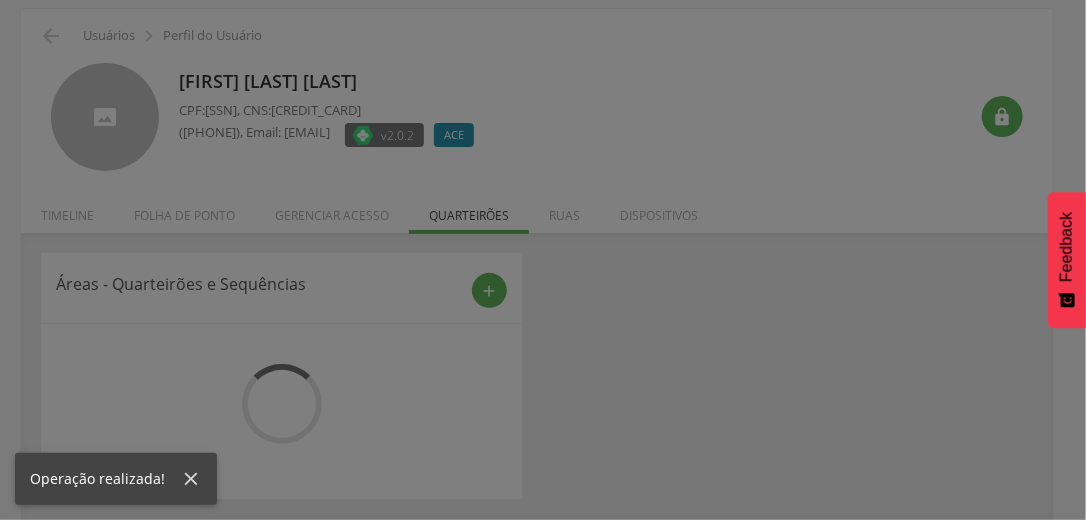 scroll, scrollTop: 105, scrollLeft: 0, axis: vertical 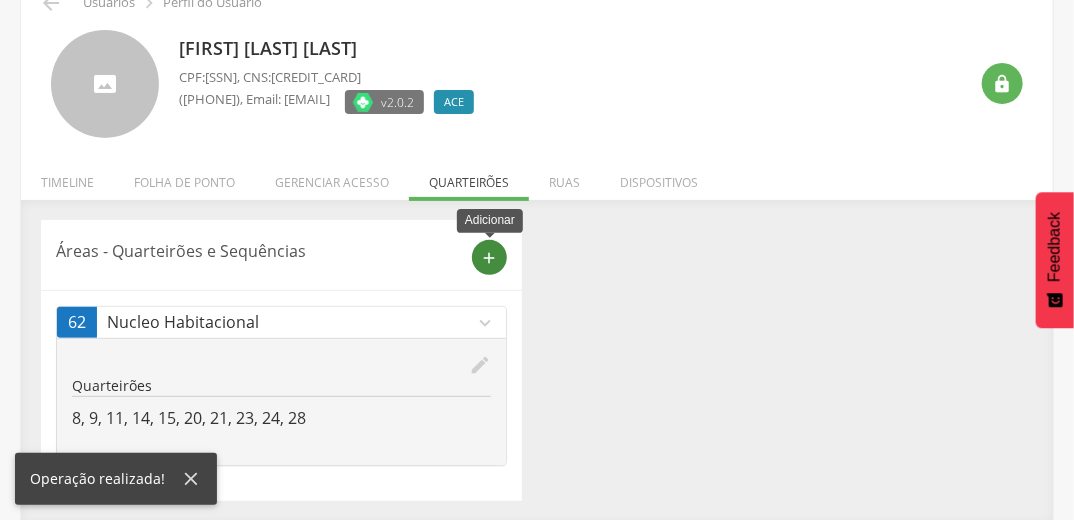 click on "add" at bounding box center (490, 258) 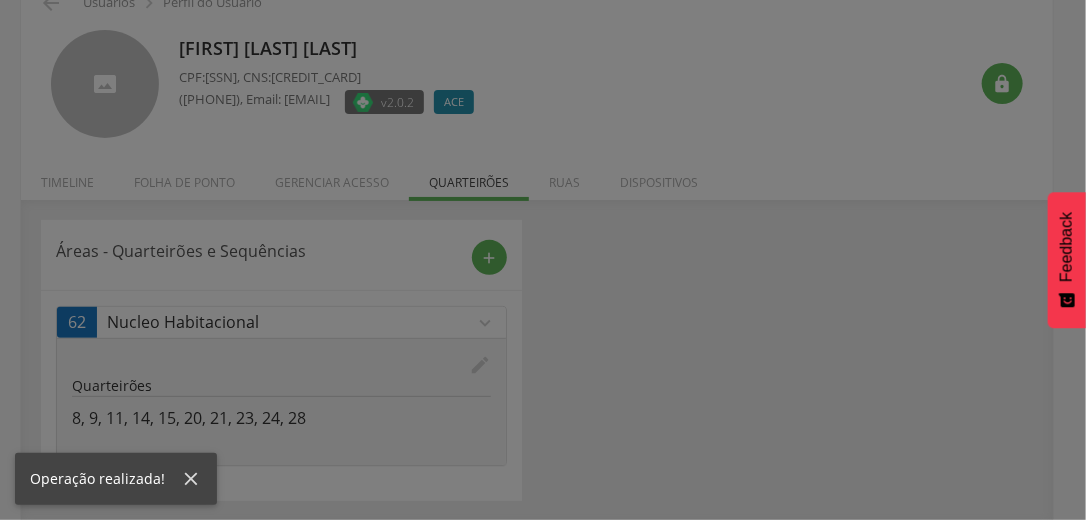 scroll, scrollTop: 0, scrollLeft: 0, axis: both 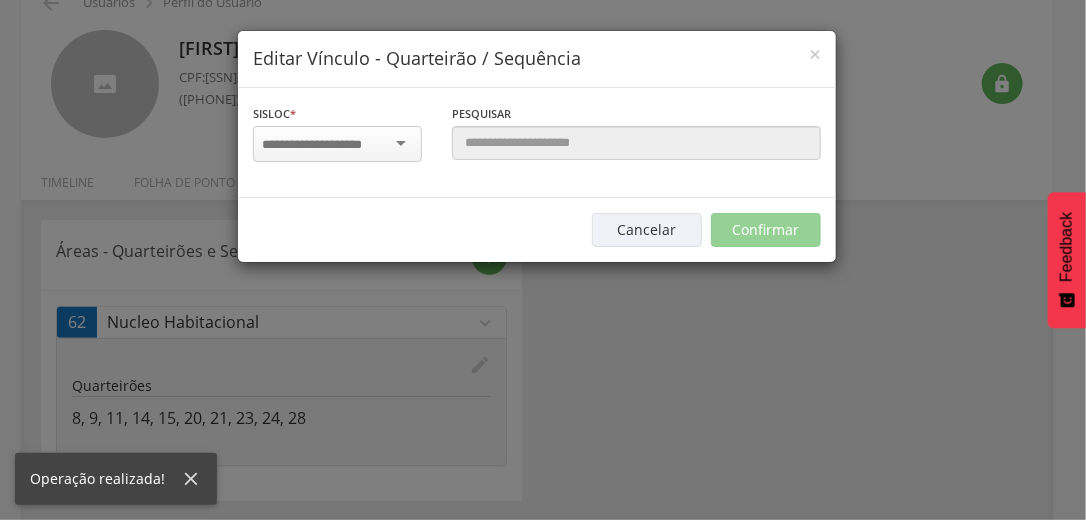 click at bounding box center [325, 145] 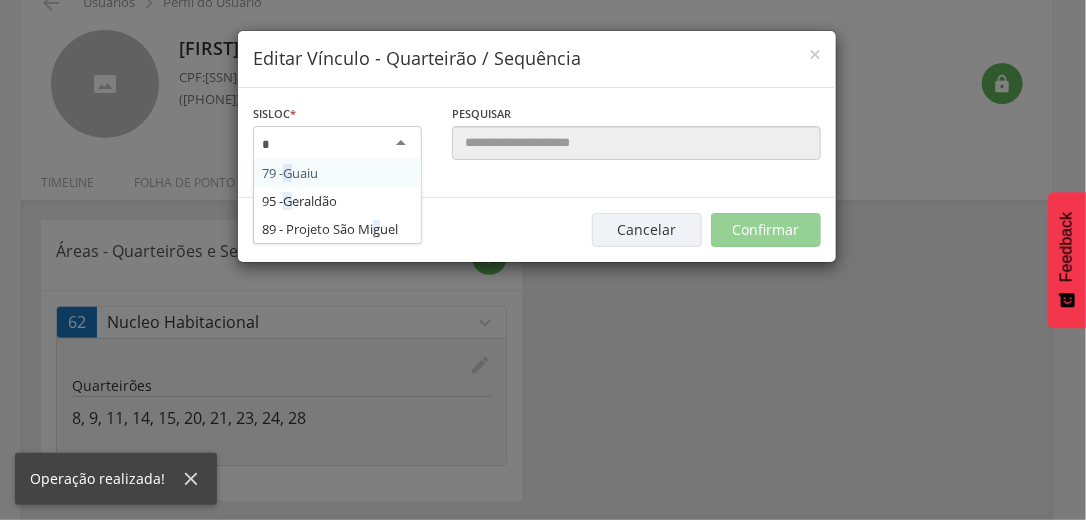 type on "**" 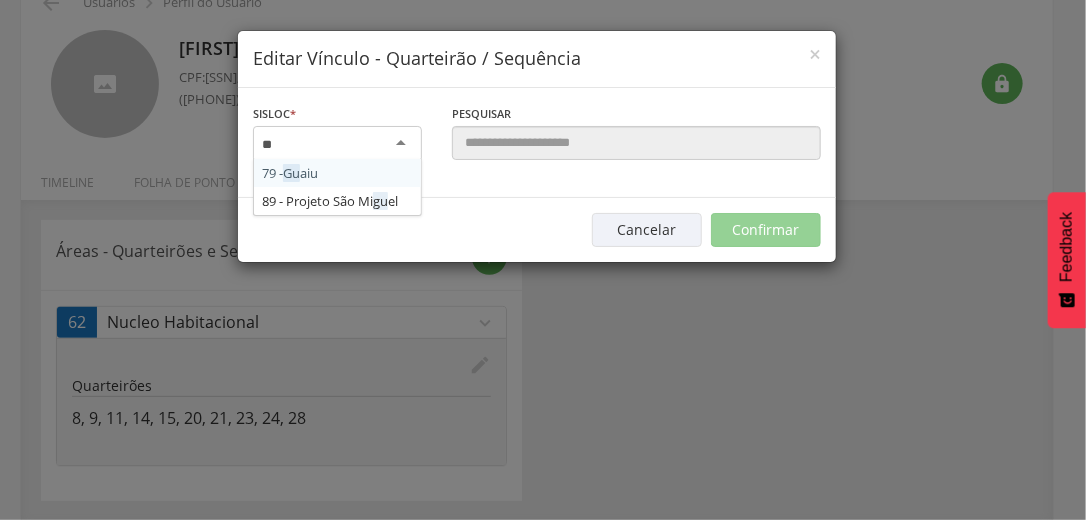 type 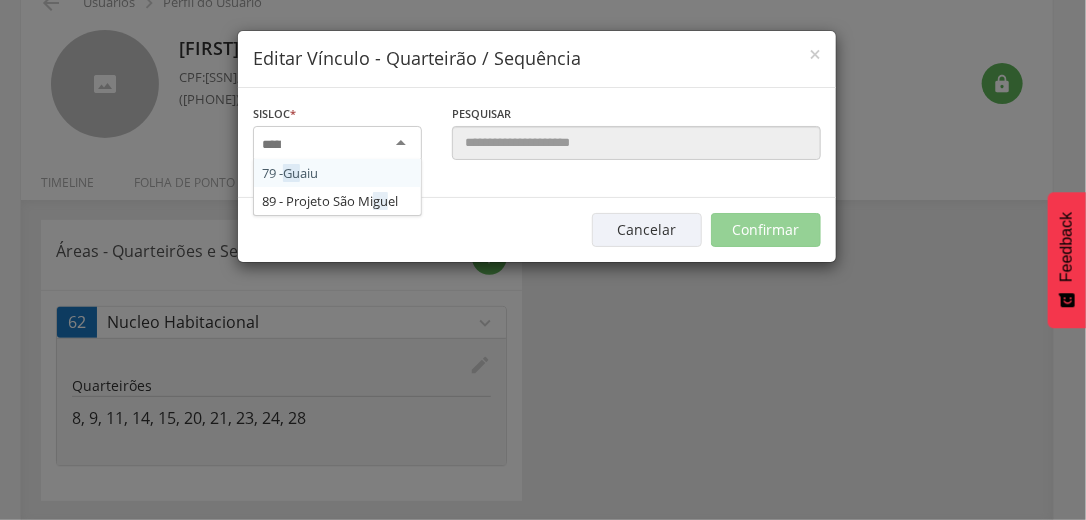 scroll, scrollTop: 0, scrollLeft: 0, axis: both 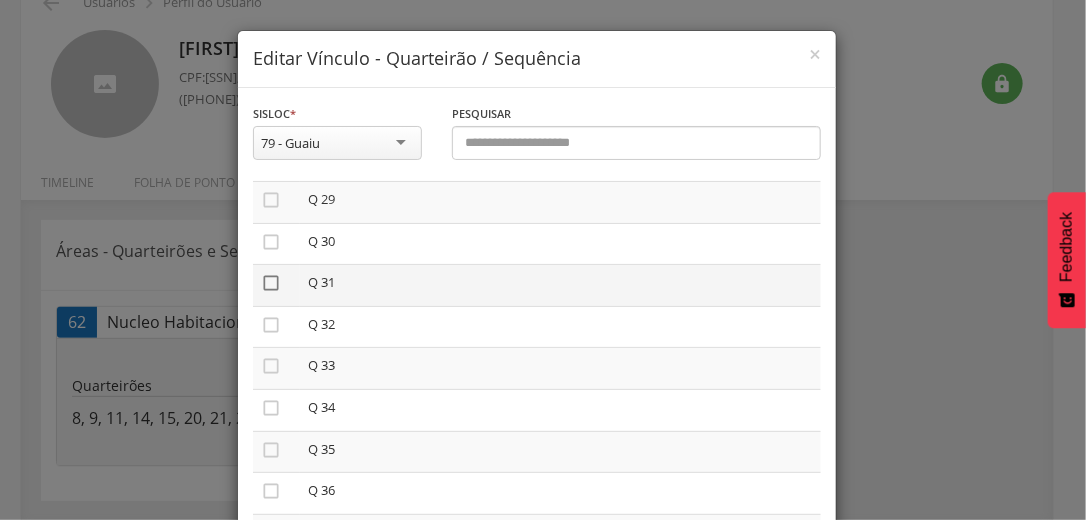 click on "" at bounding box center (271, 283) 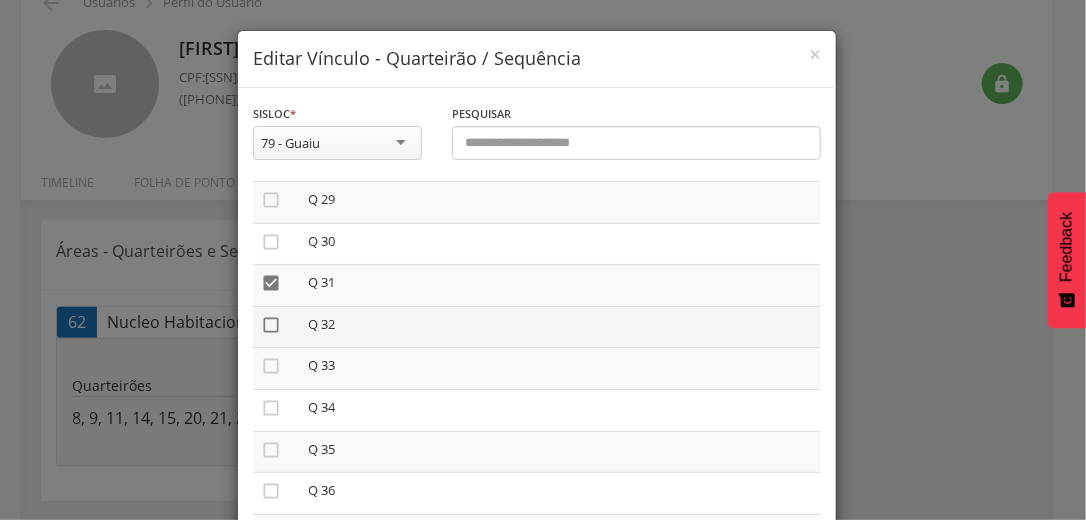 click on "" at bounding box center [271, 325] 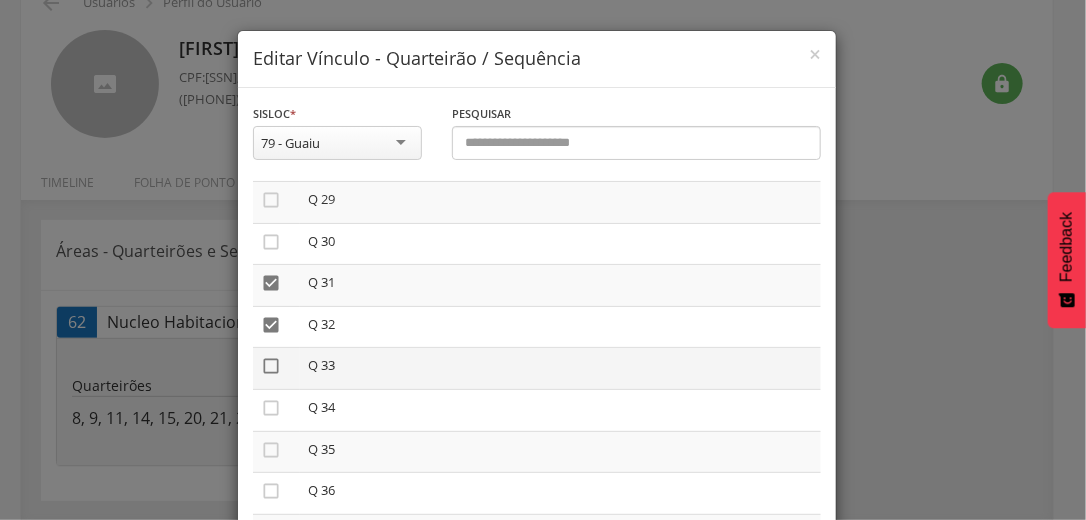 click on "" at bounding box center [271, 366] 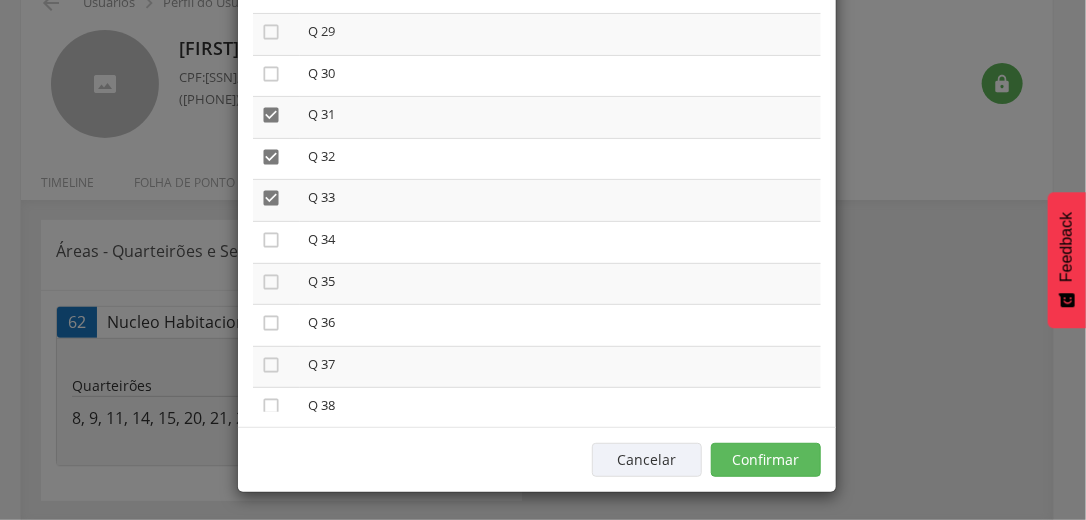 scroll, scrollTop: 169, scrollLeft: 0, axis: vertical 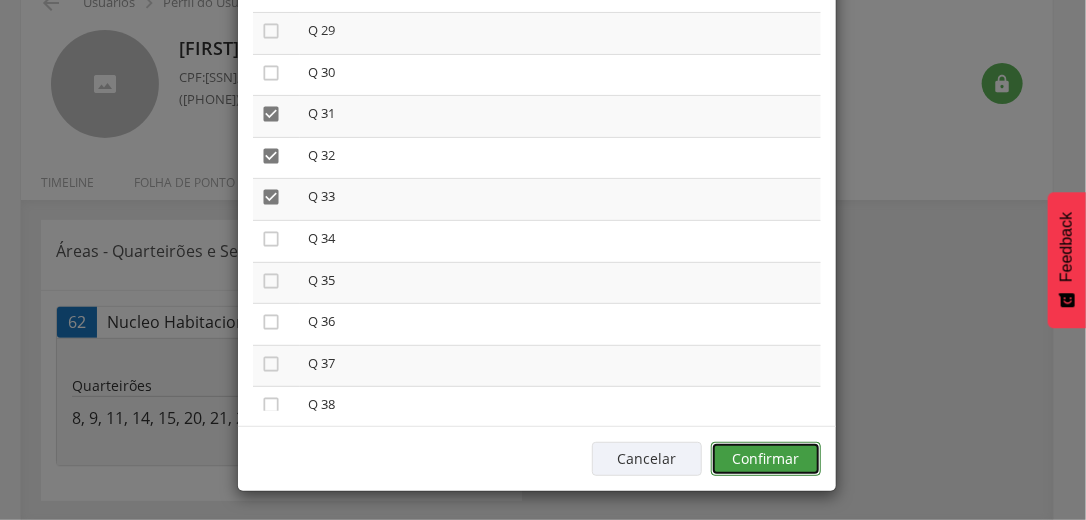 click on "Confirmar" at bounding box center [766, 459] 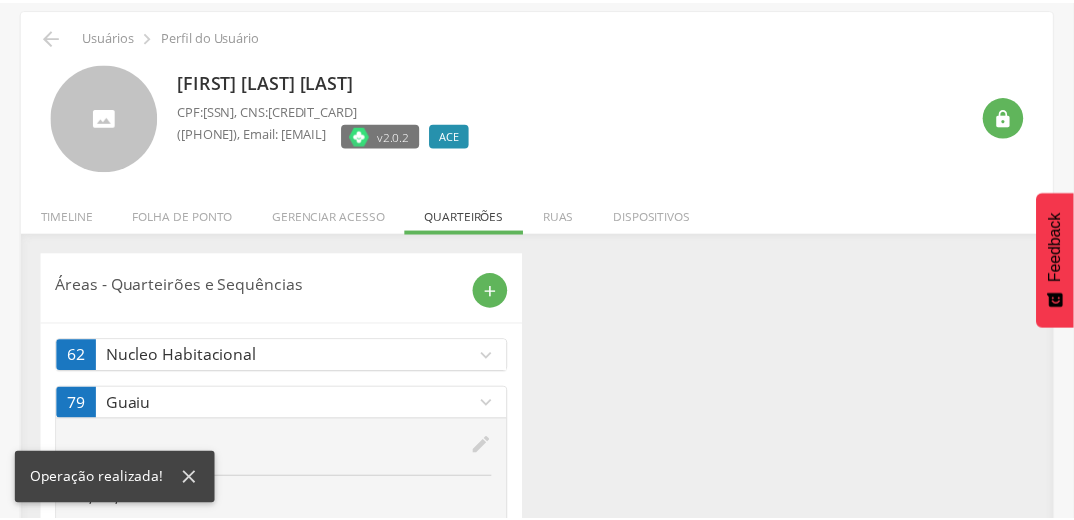 scroll, scrollTop: 105, scrollLeft: 0, axis: vertical 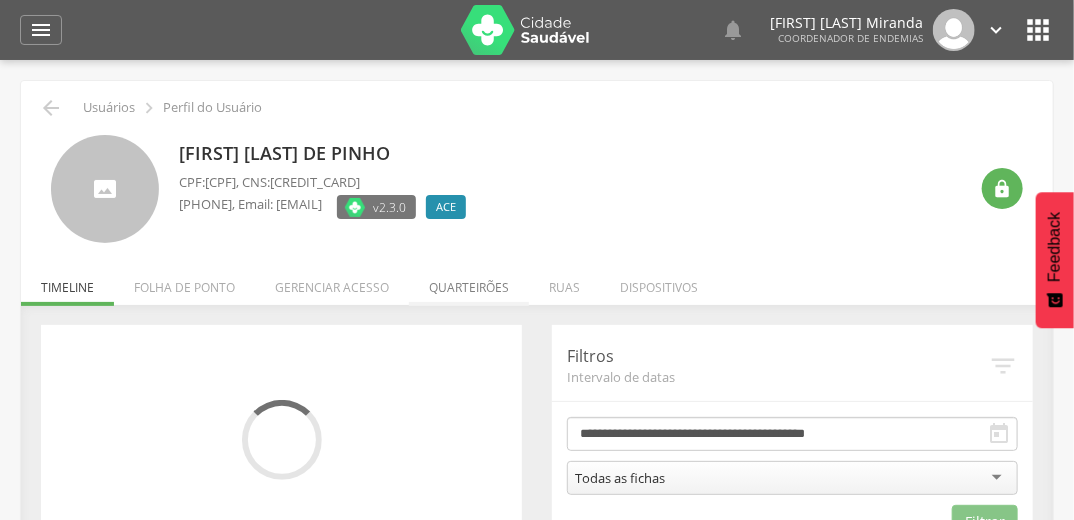 click on "Quarteirões" at bounding box center [469, 282] 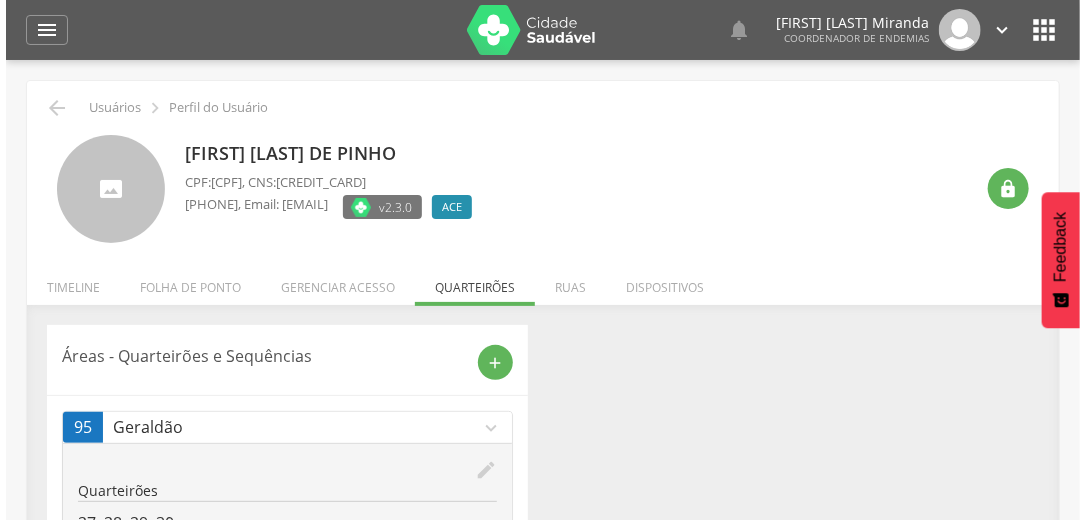 scroll, scrollTop: 105, scrollLeft: 0, axis: vertical 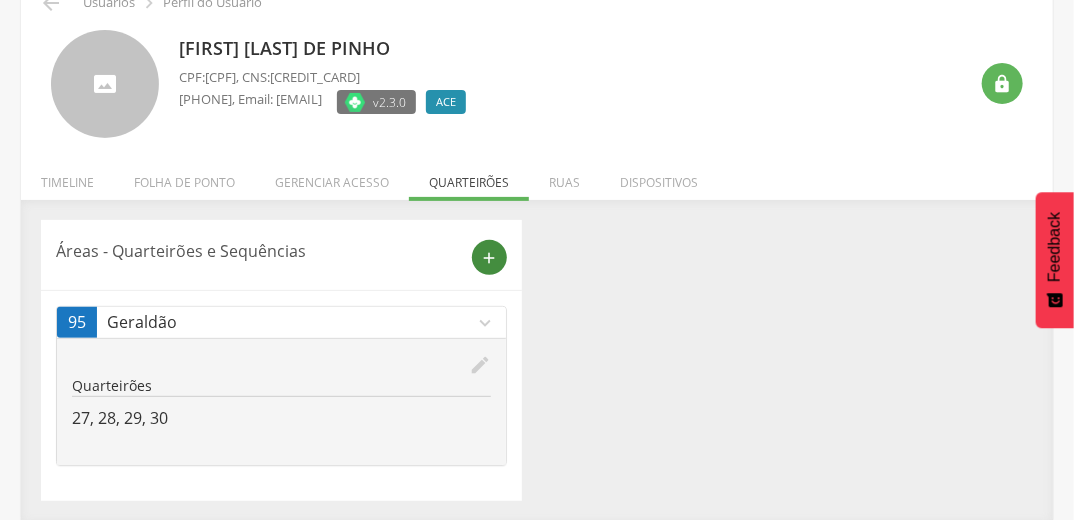 click on "add" at bounding box center (490, 258) 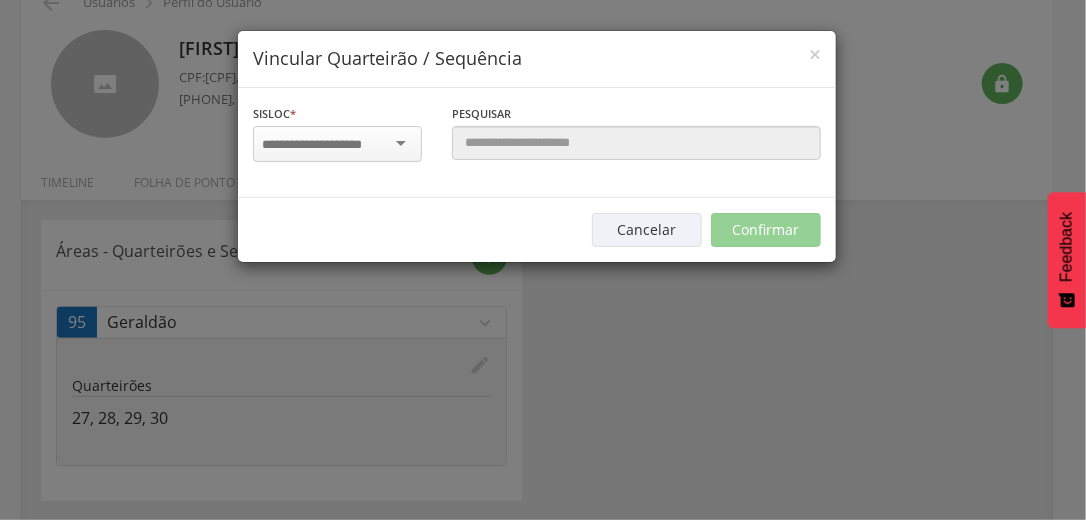 click at bounding box center [337, 144] 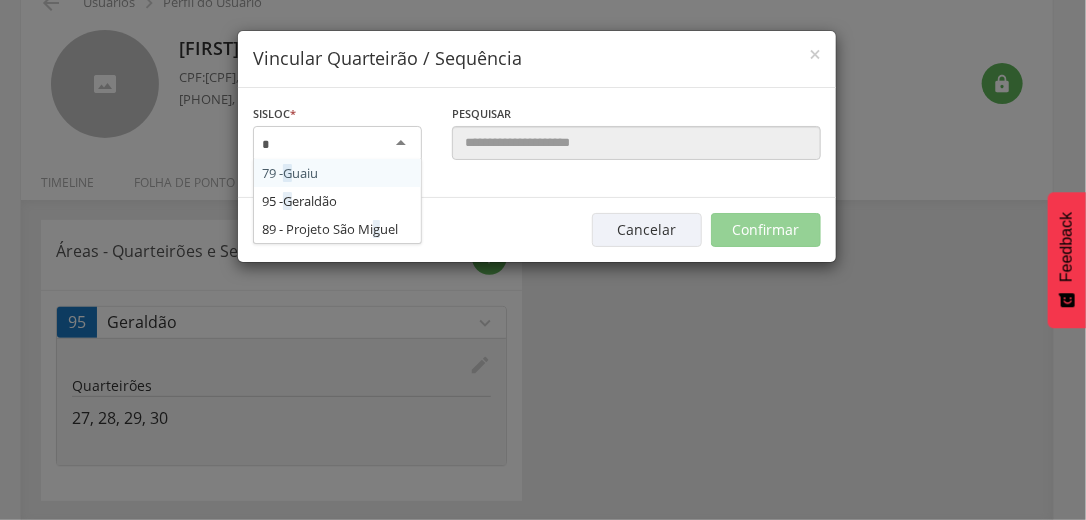 type on "**" 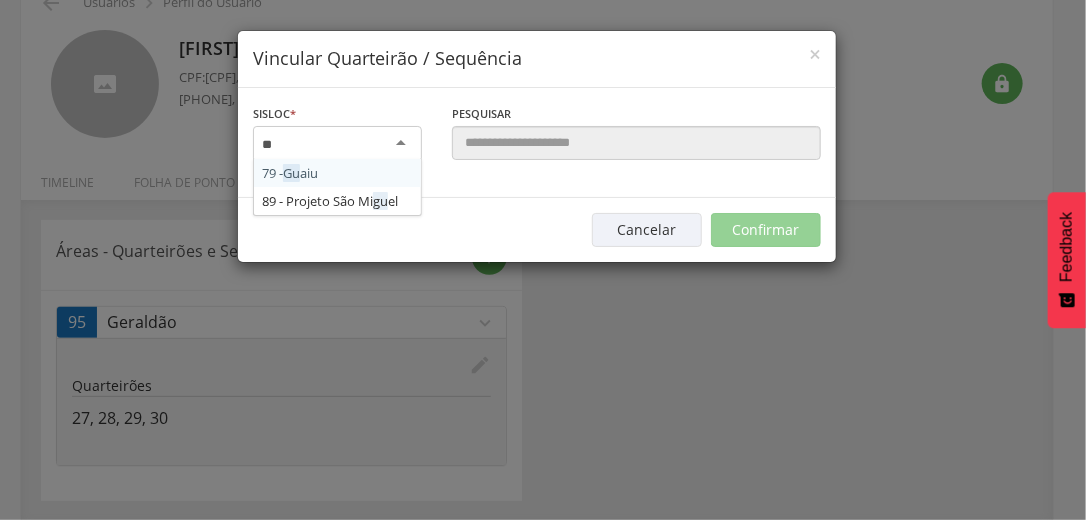 type 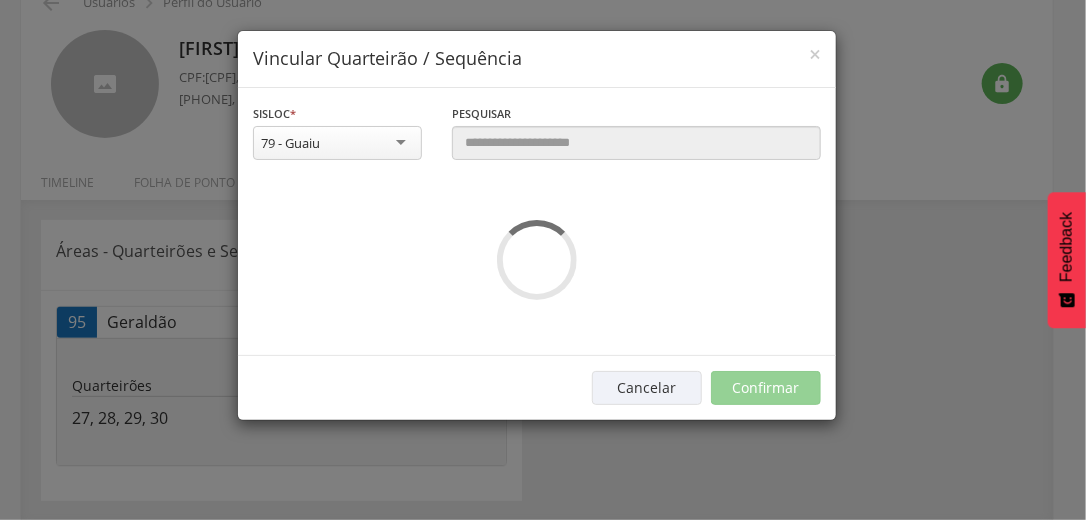 scroll, scrollTop: 0, scrollLeft: 0, axis: both 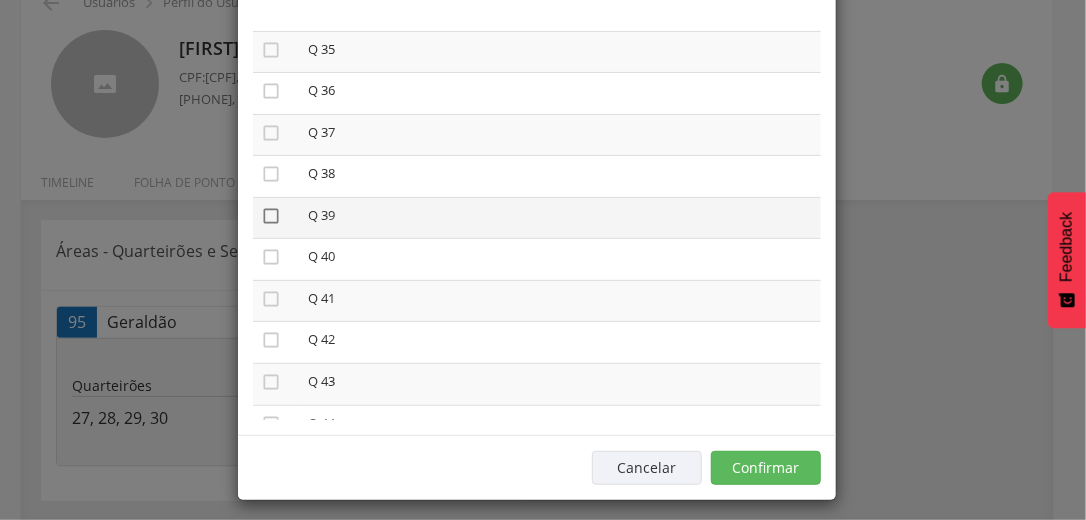 click on "" at bounding box center [271, 216] 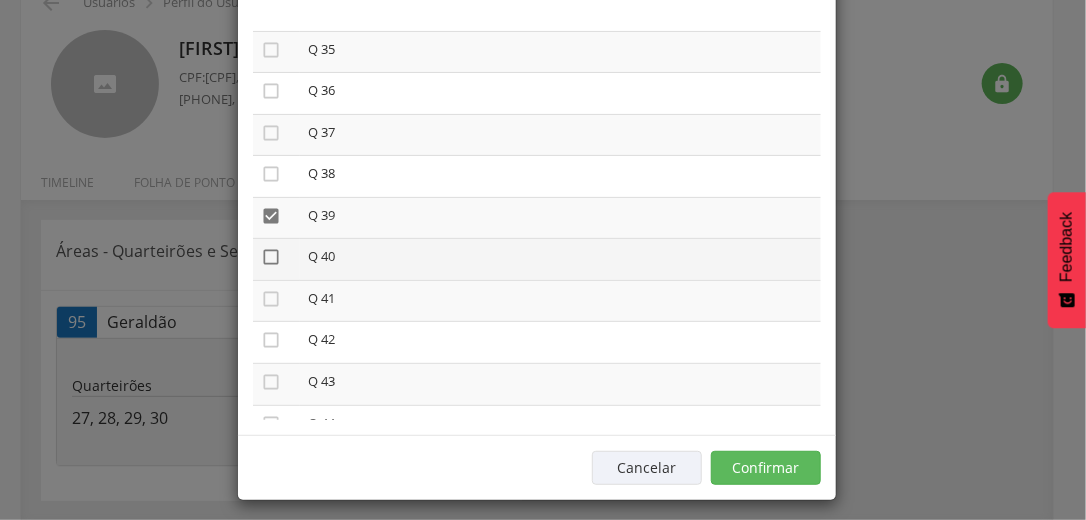 click on "" at bounding box center (271, 257) 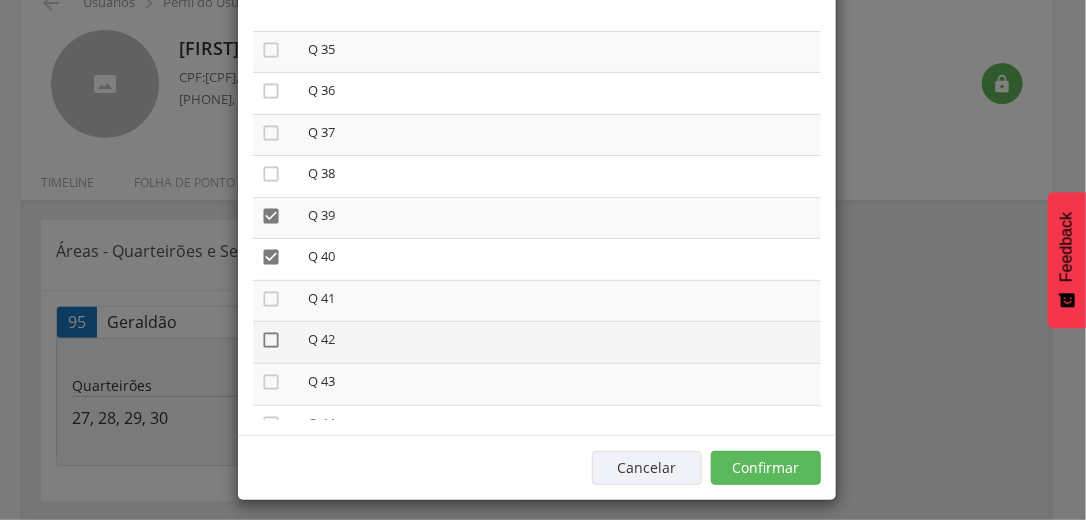 click on "" at bounding box center [271, 340] 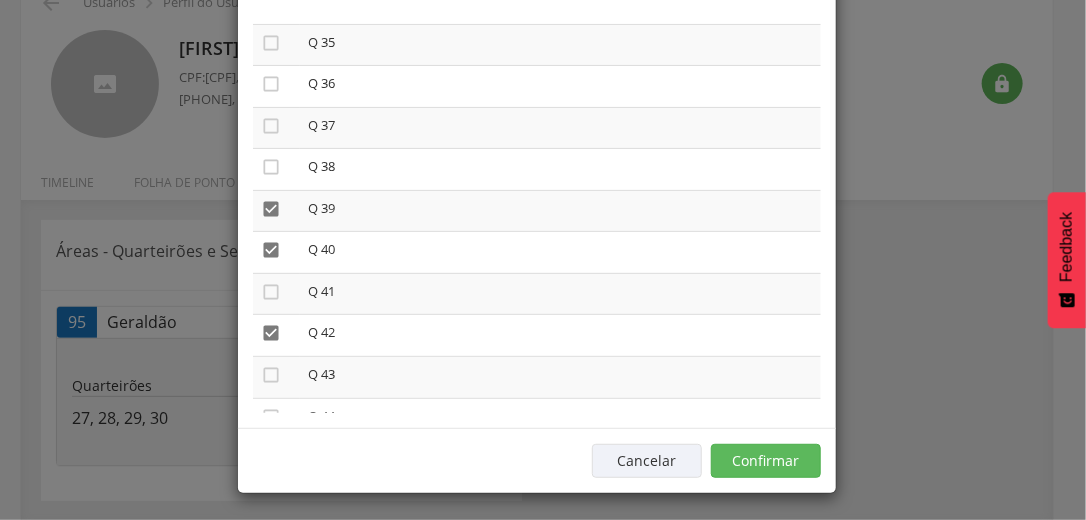 scroll, scrollTop: 169, scrollLeft: 0, axis: vertical 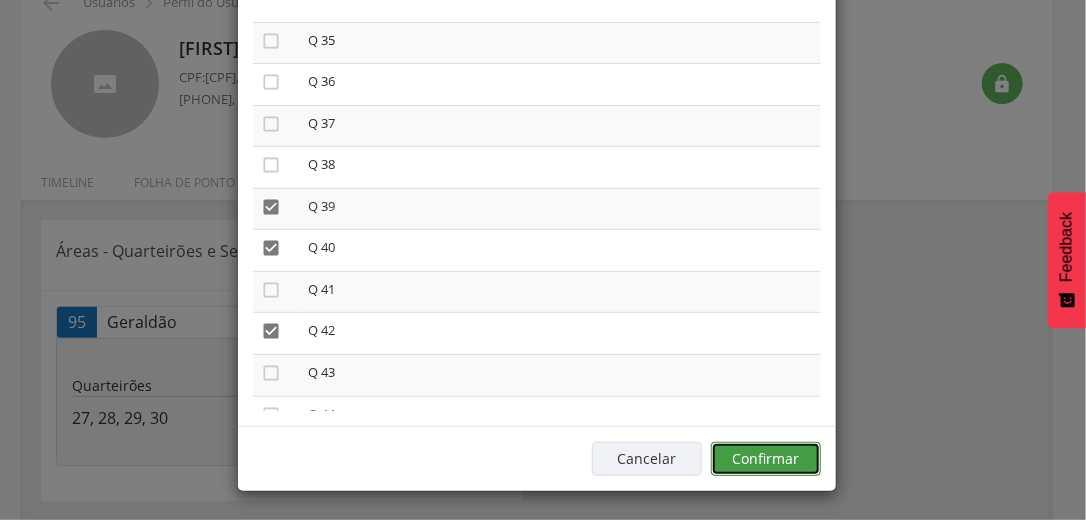 click on "Confirmar" at bounding box center [766, 459] 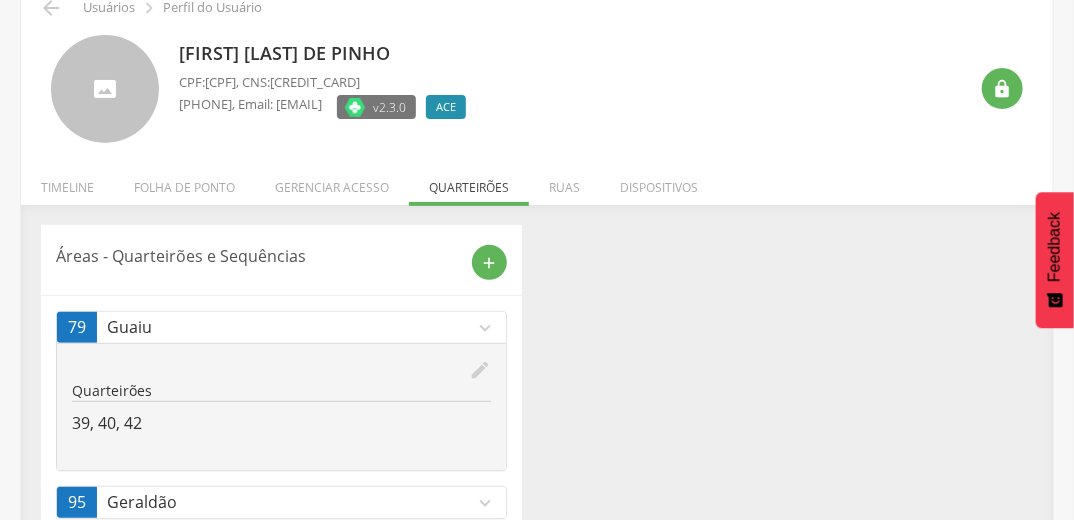 scroll, scrollTop: 73, scrollLeft: 0, axis: vertical 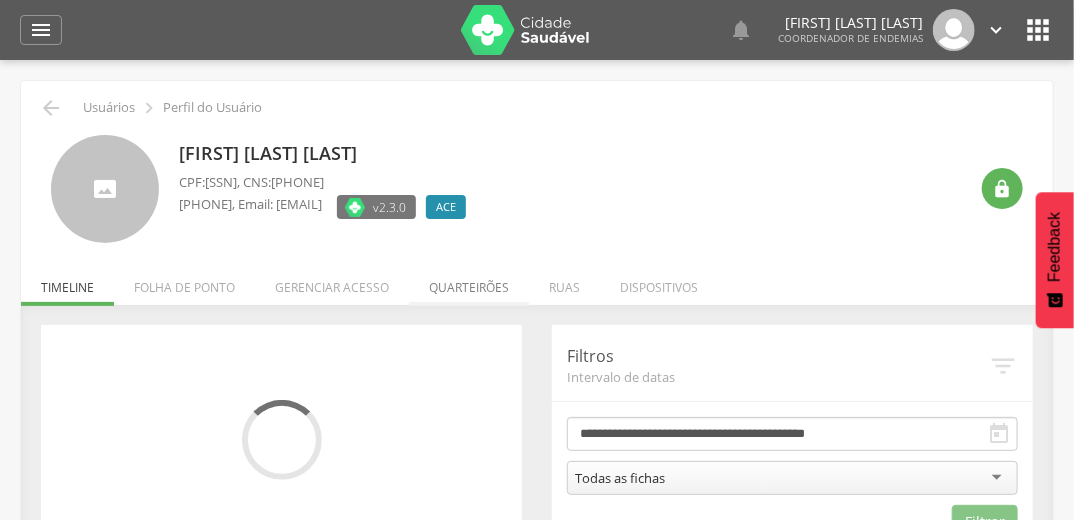 click on "Quarteirões" at bounding box center (469, 282) 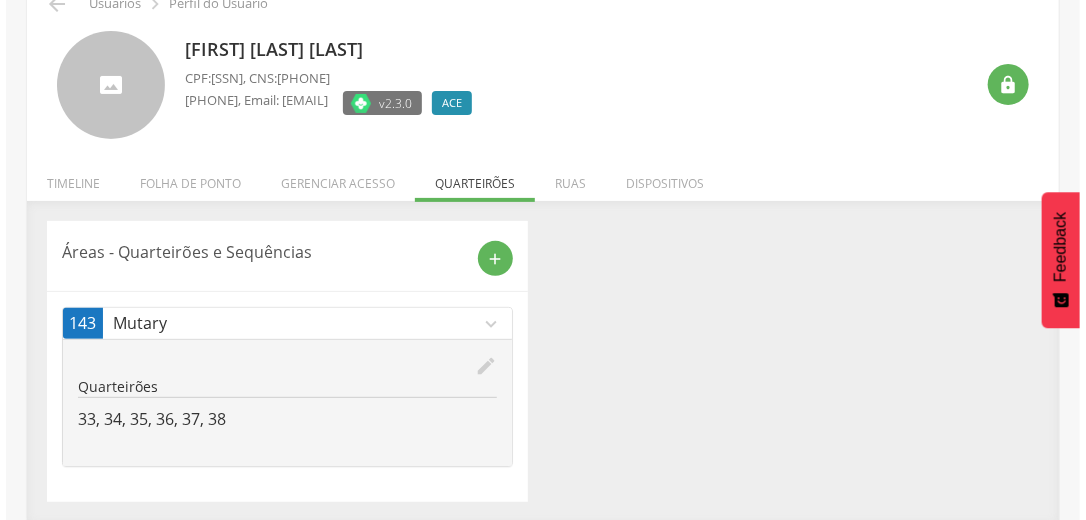 scroll, scrollTop: 105, scrollLeft: 0, axis: vertical 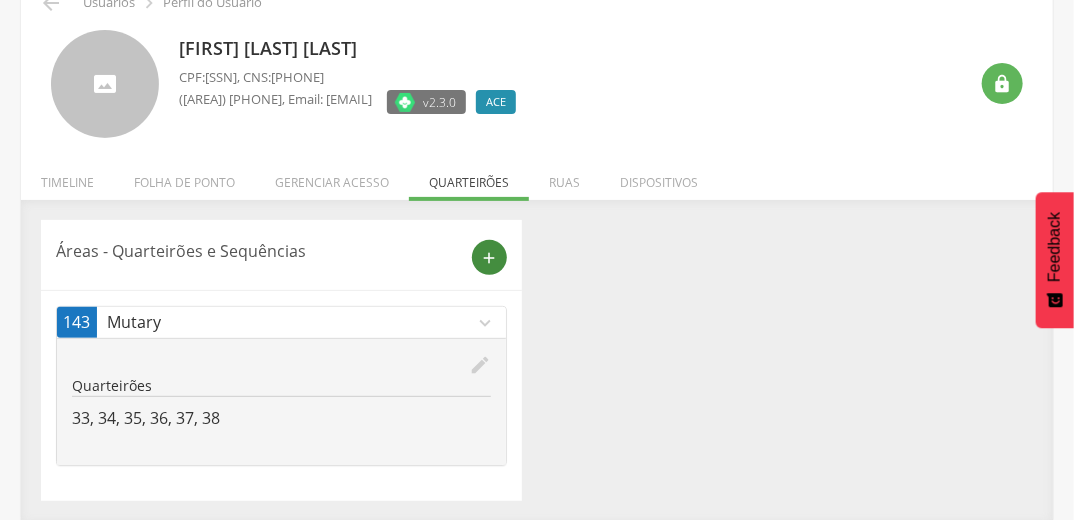 click on "add" at bounding box center (490, 258) 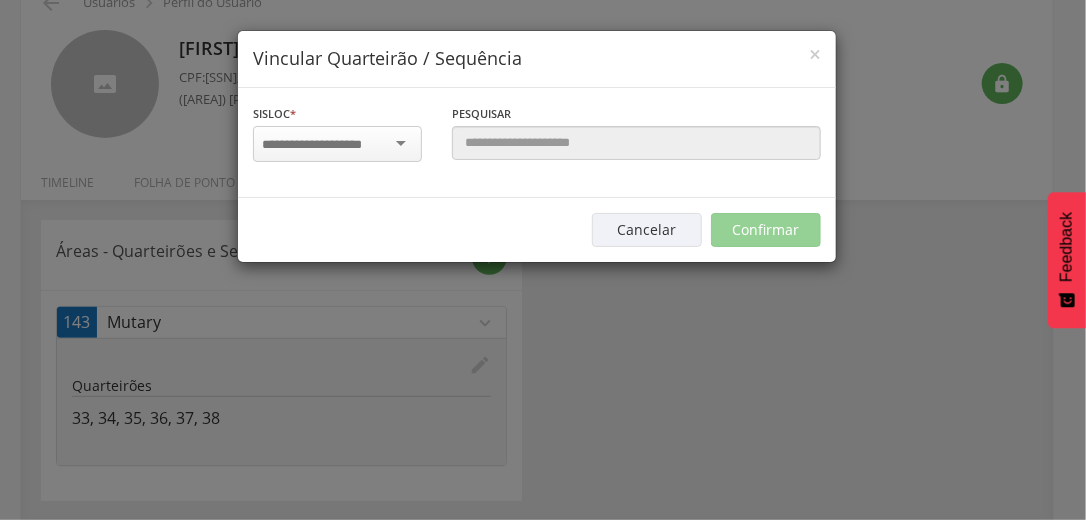 click at bounding box center [325, 145] 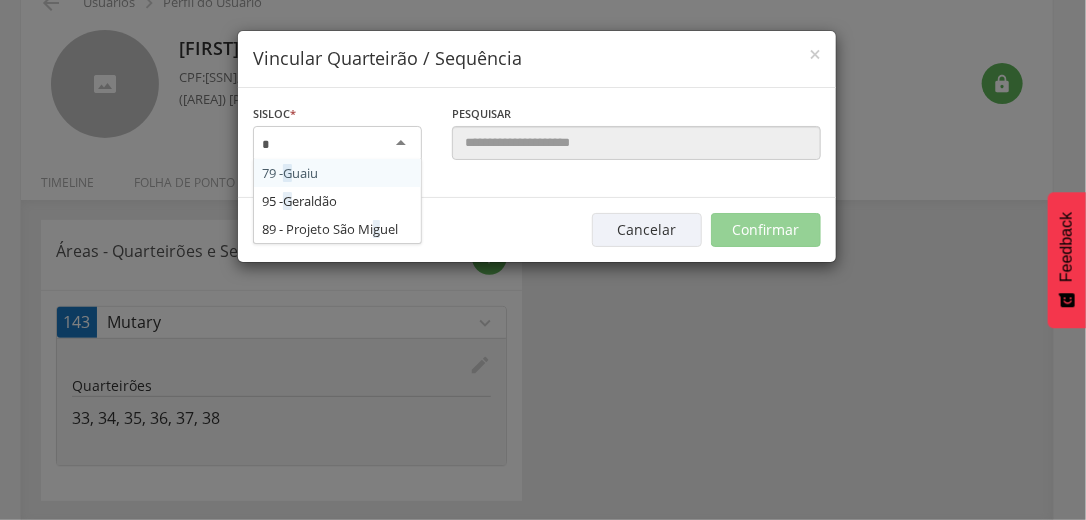 type on "**" 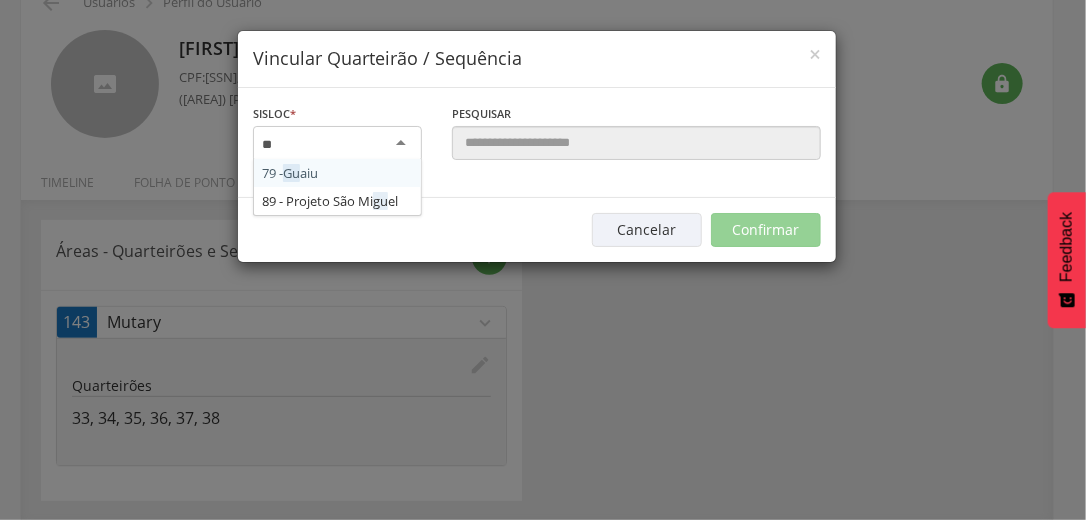 type 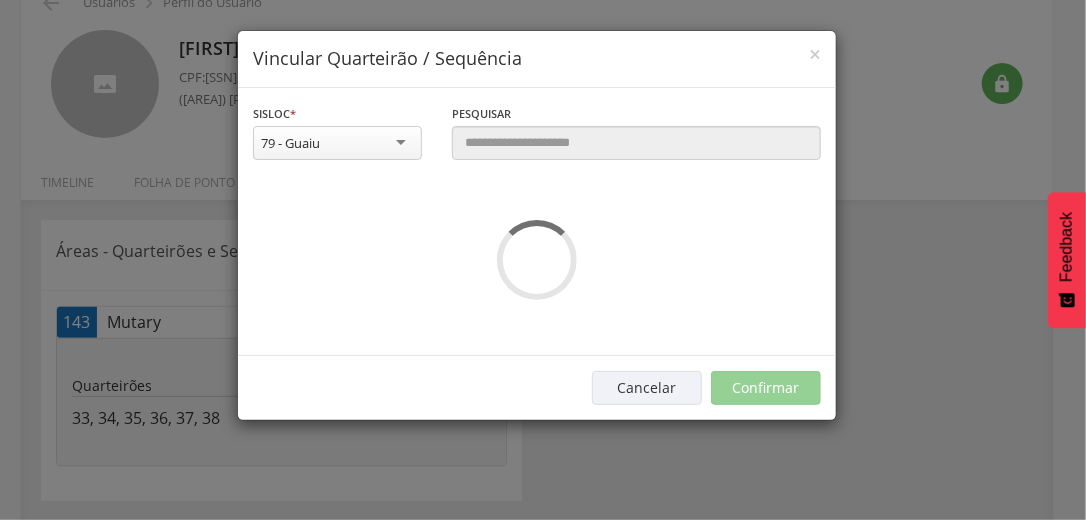 scroll, scrollTop: 0, scrollLeft: 0, axis: both 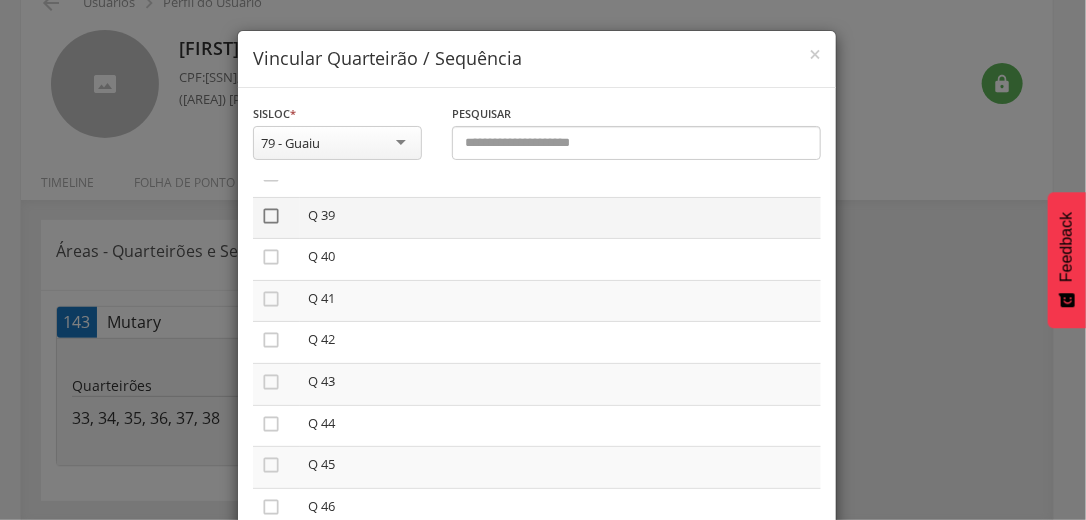click on "" at bounding box center (271, 216) 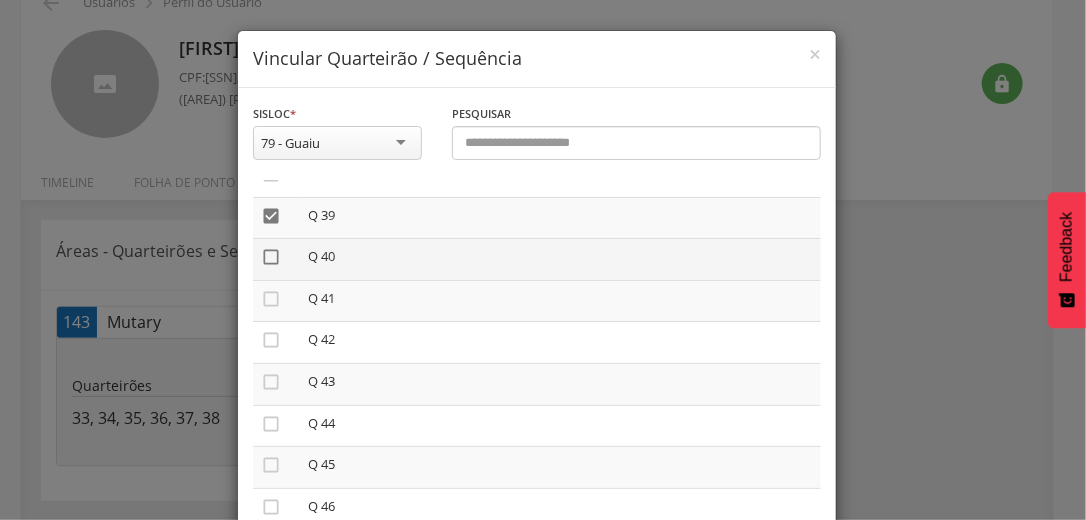 click on "" at bounding box center (271, 257) 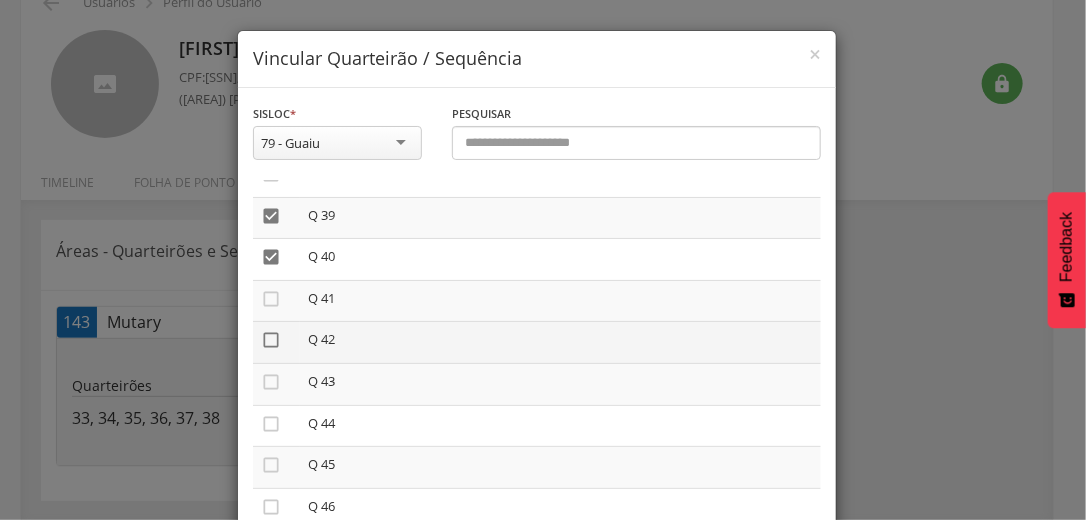 click on "" at bounding box center (271, 340) 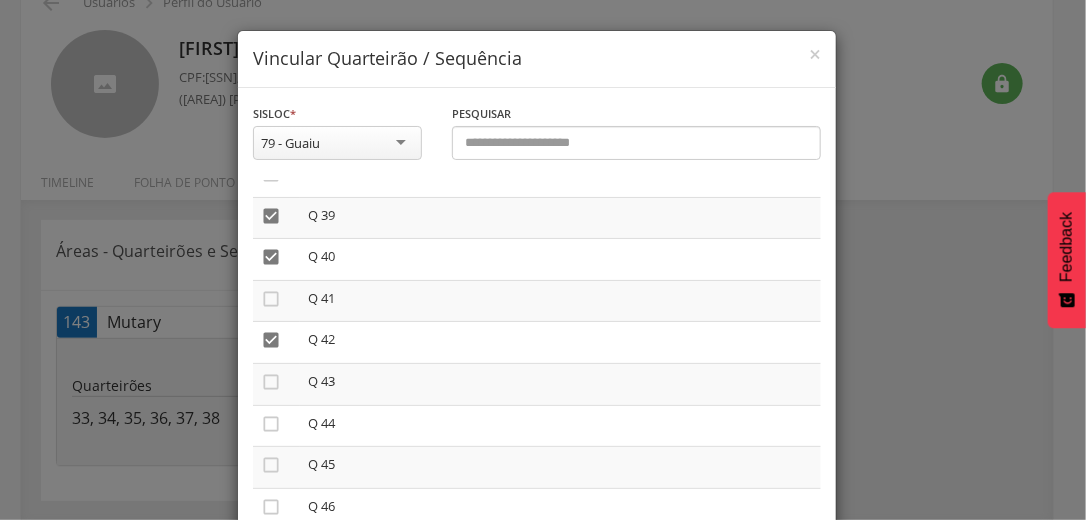 scroll, scrollTop: 169, scrollLeft: 0, axis: vertical 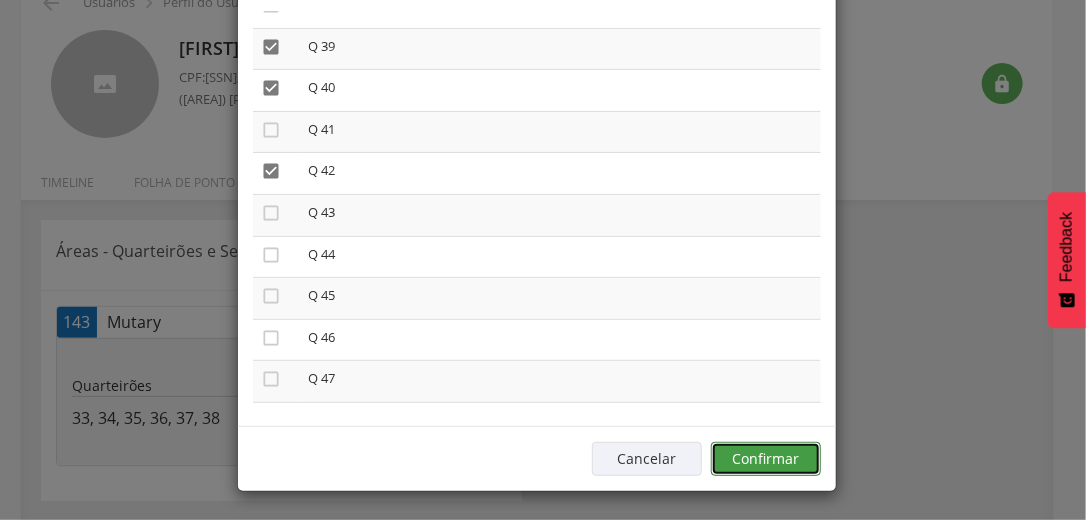 click on "Confirmar" at bounding box center (766, 459) 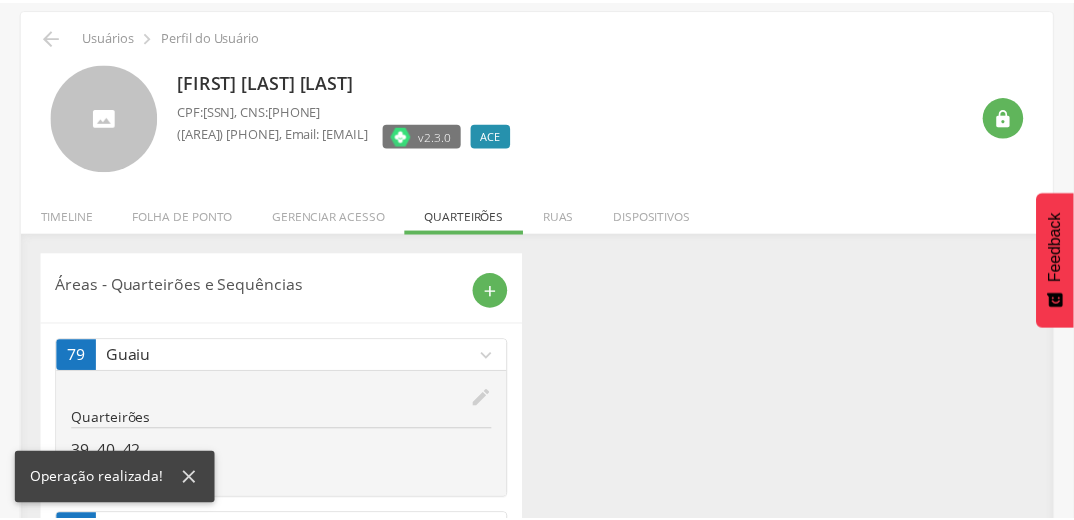 scroll, scrollTop: 105, scrollLeft: 0, axis: vertical 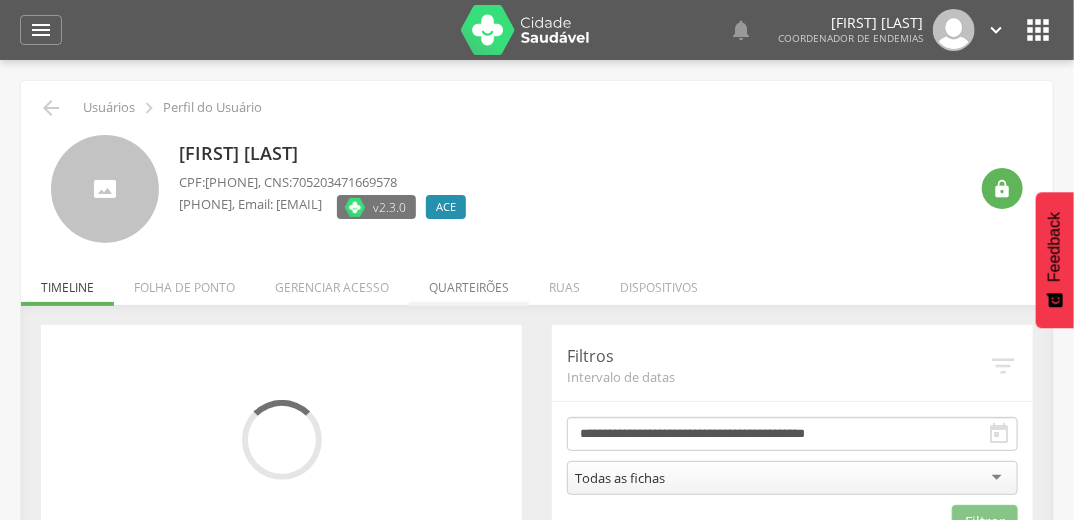 click on "Quarteirões" at bounding box center (469, 282) 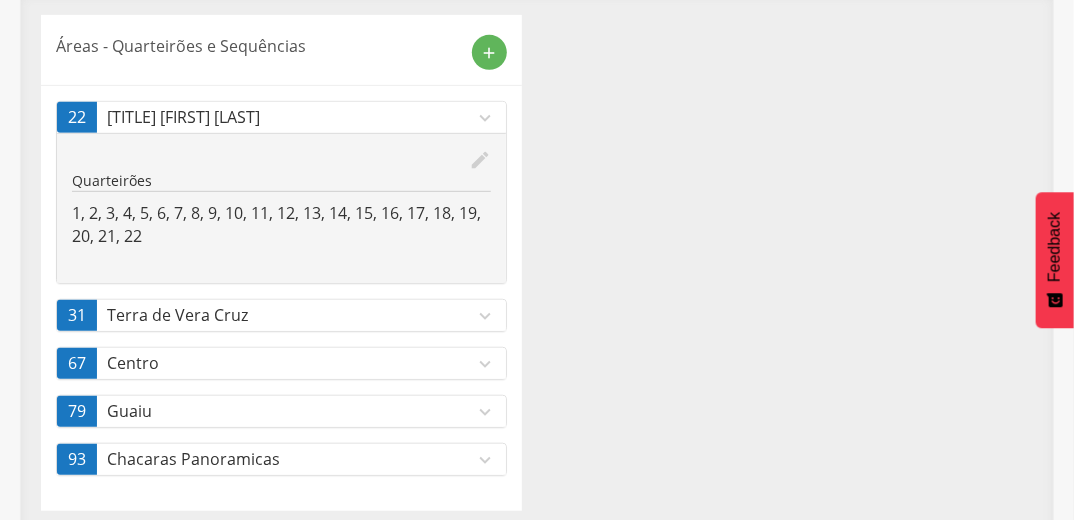 scroll, scrollTop: 319, scrollLeft: 0, axis: vertical 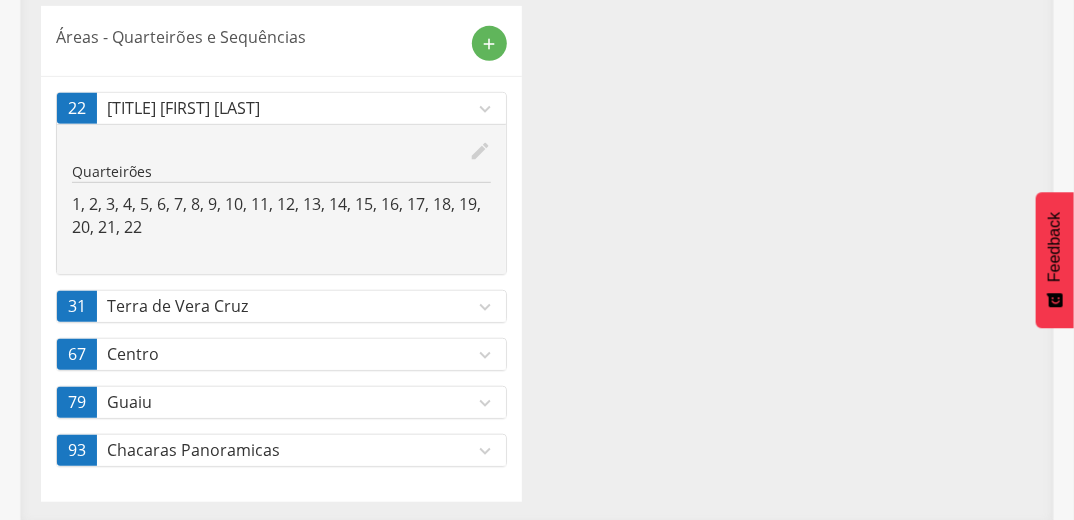 click on "expand_more" at bounding box center (485, 403) 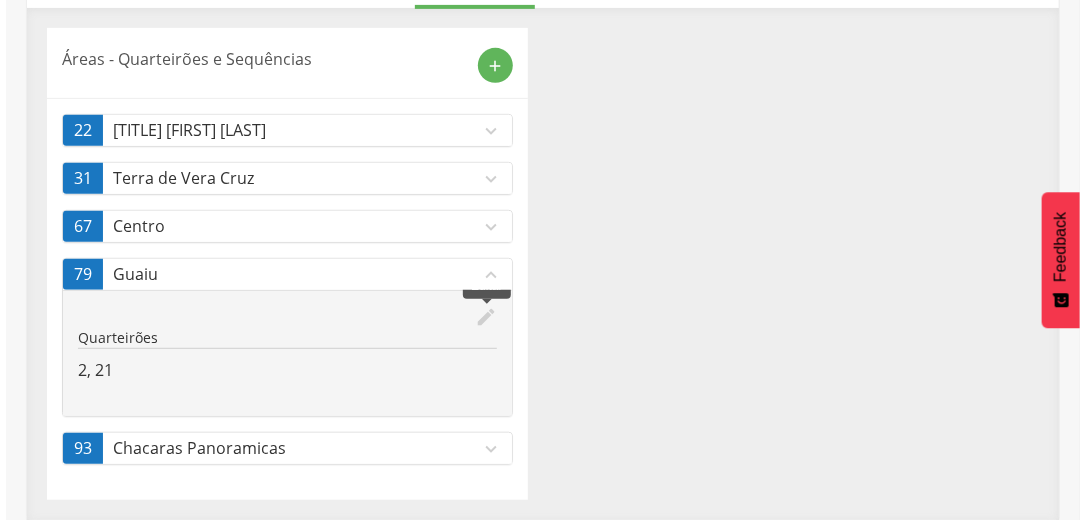 scroll, scrollTop: 296, scrollLeft: 0, axis: vertical 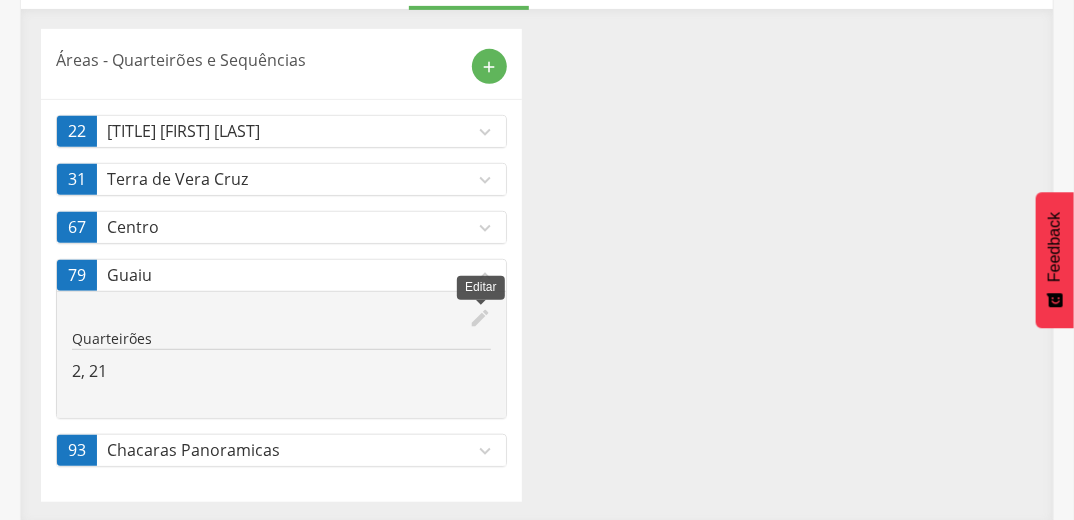 click on "edit" at bounding box center [480, 318] 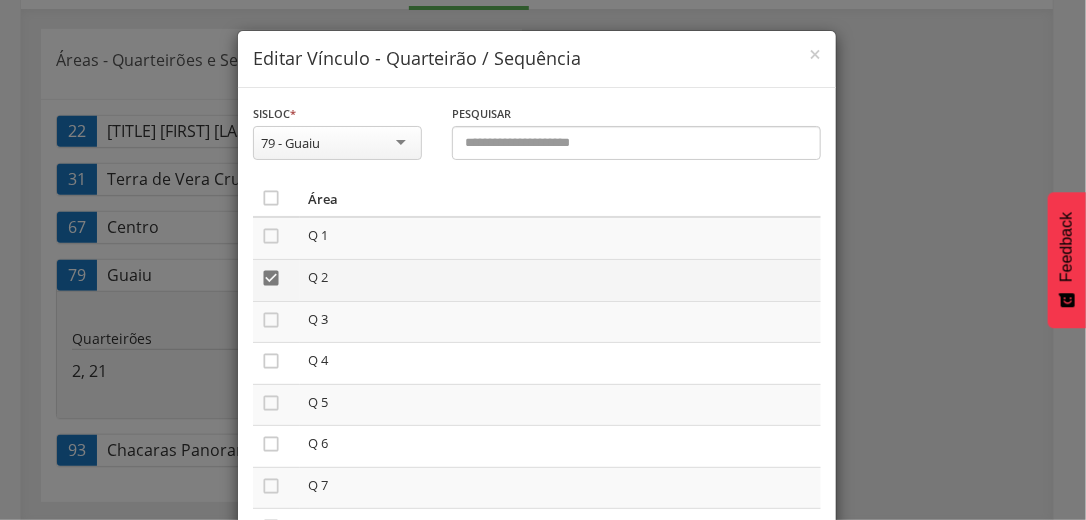 click on "" at bounding box center (271, 278) 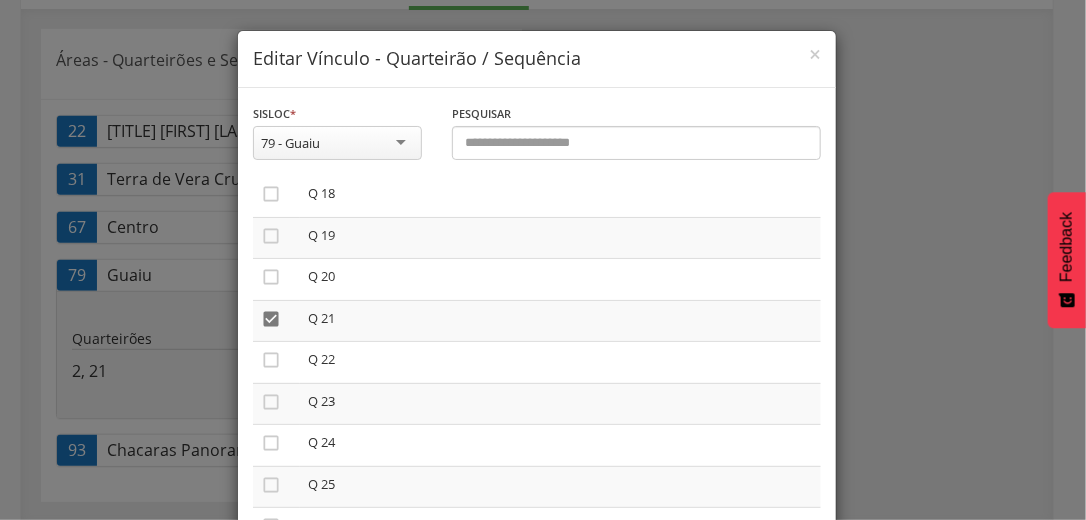 scroll, scrollTop: 800, scrollLeft: 0, axis: vertical 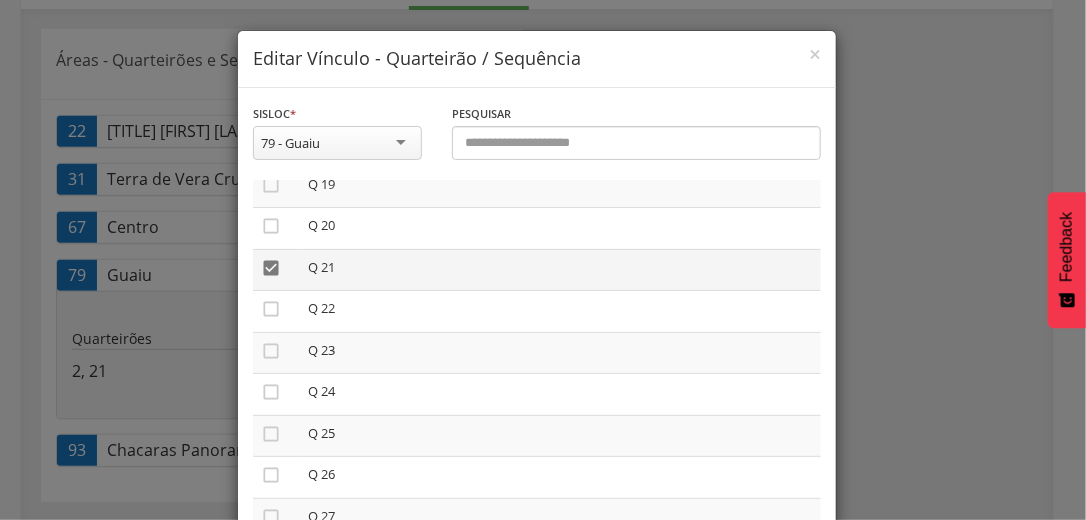 click on "" at bounding box center (271, 268) 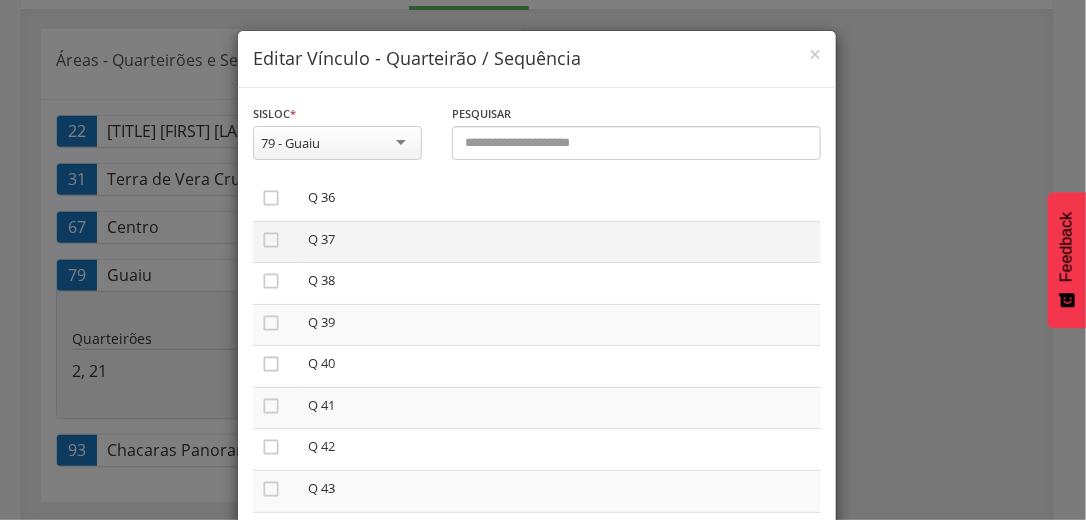 scroll, scrollTop: 1520, scrollLeft: 0, axis: vertical 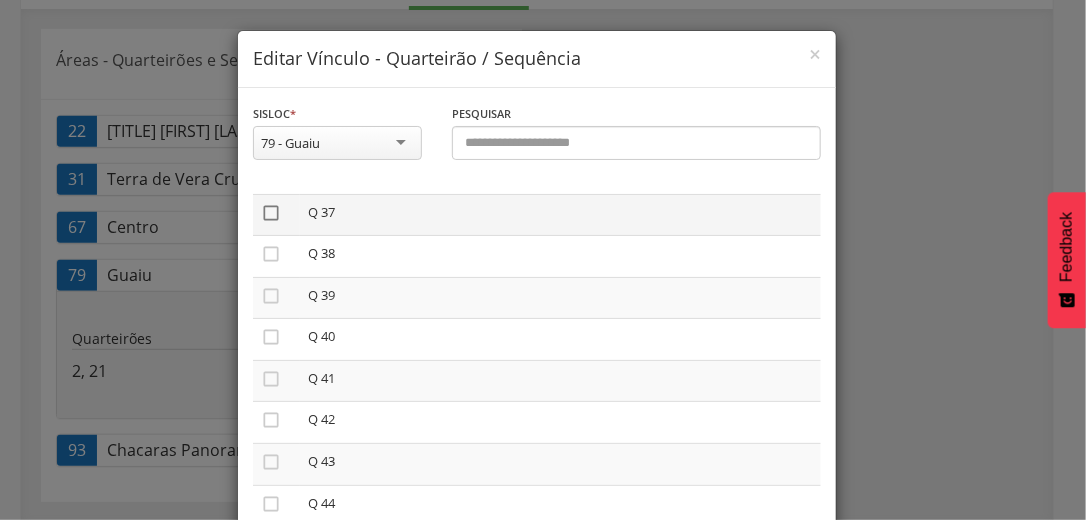 click on "" at bounding box center (271, 213) 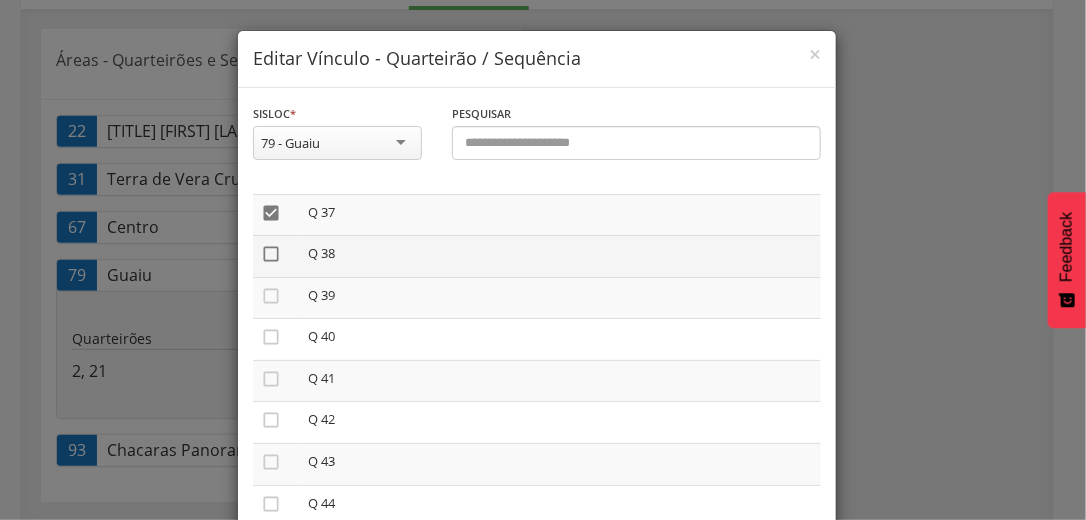 click on "" at bounding box center [271, 254] 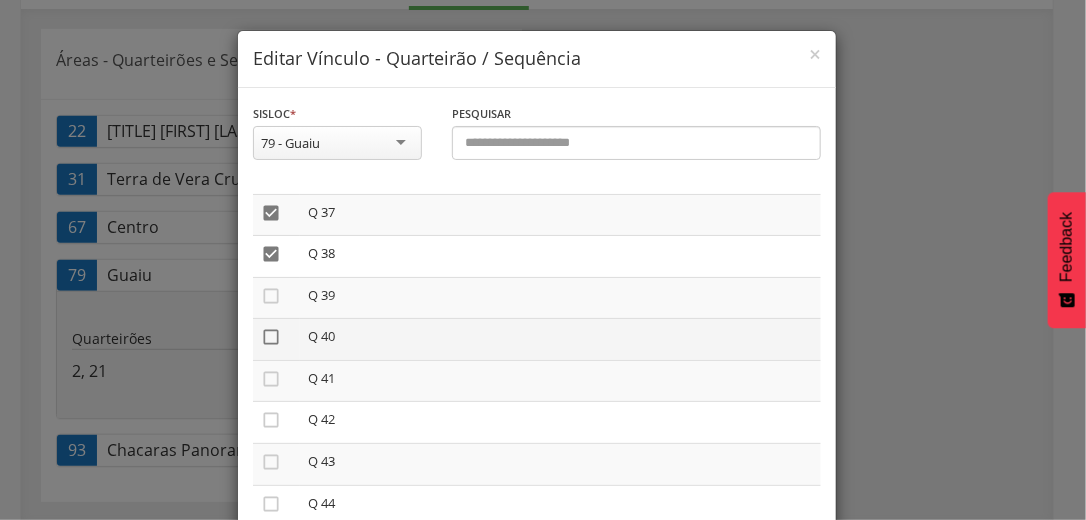 click on "" at bounding box center (271, 337) 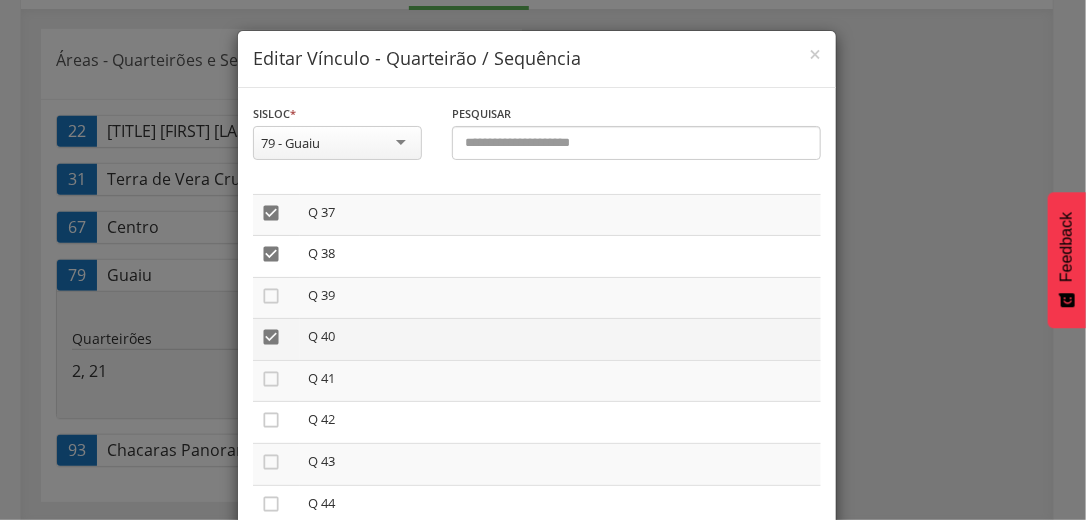 click on "" at bounding box center [271, 337] 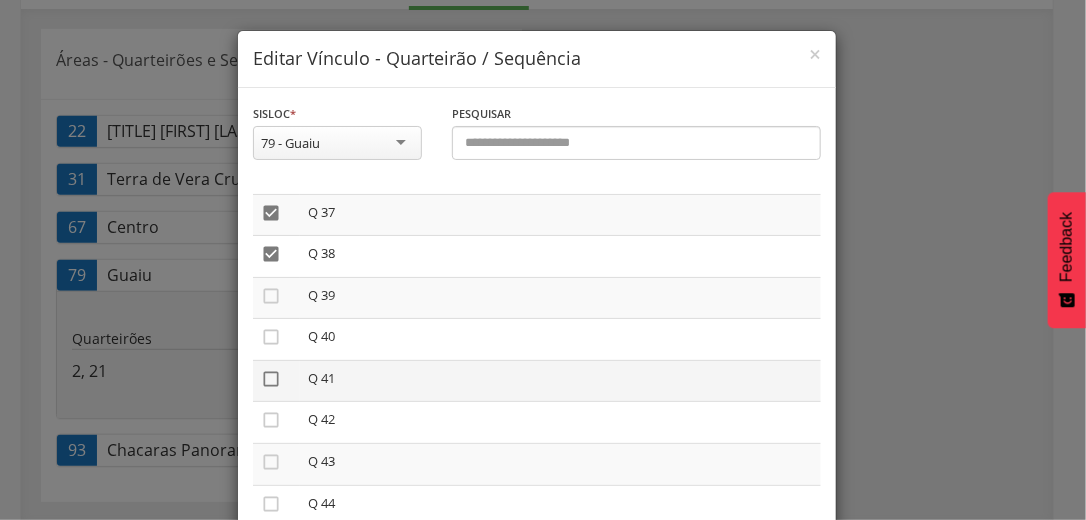 click on "" at bounding box center (271, 379) 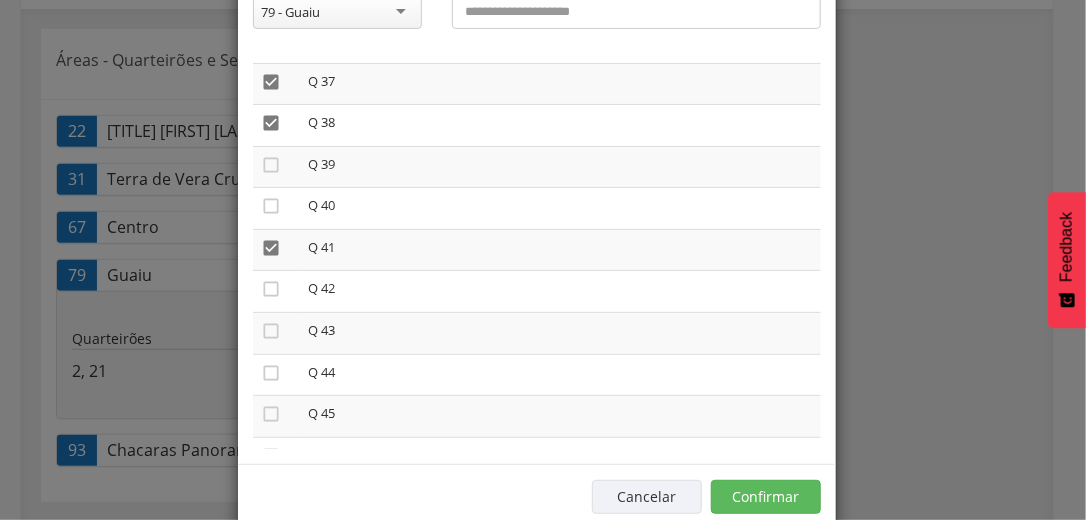 scroll, scrollTop: 169, scrollLeft: 0, axis: vertical 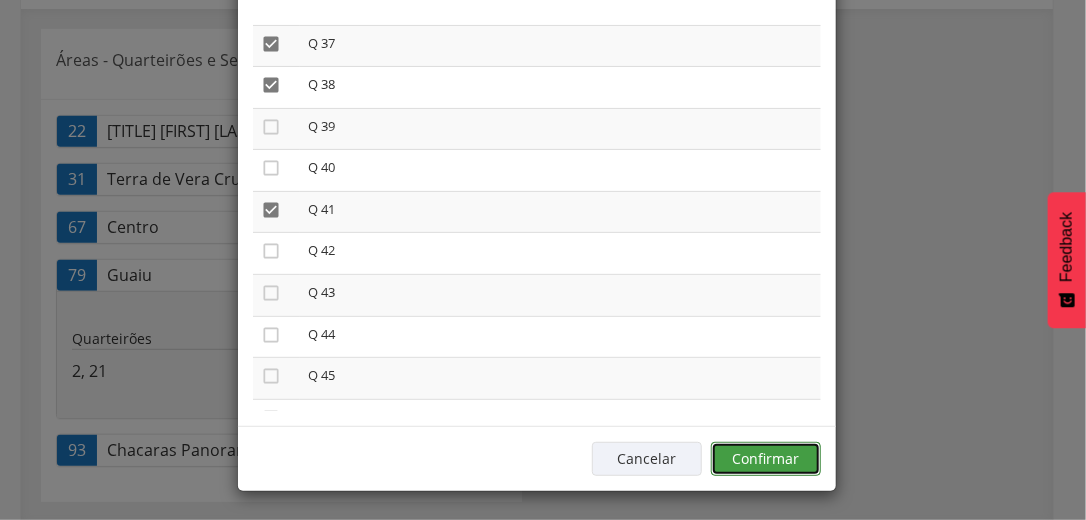 click on "Confirmar" at bounding box center [766, 459] 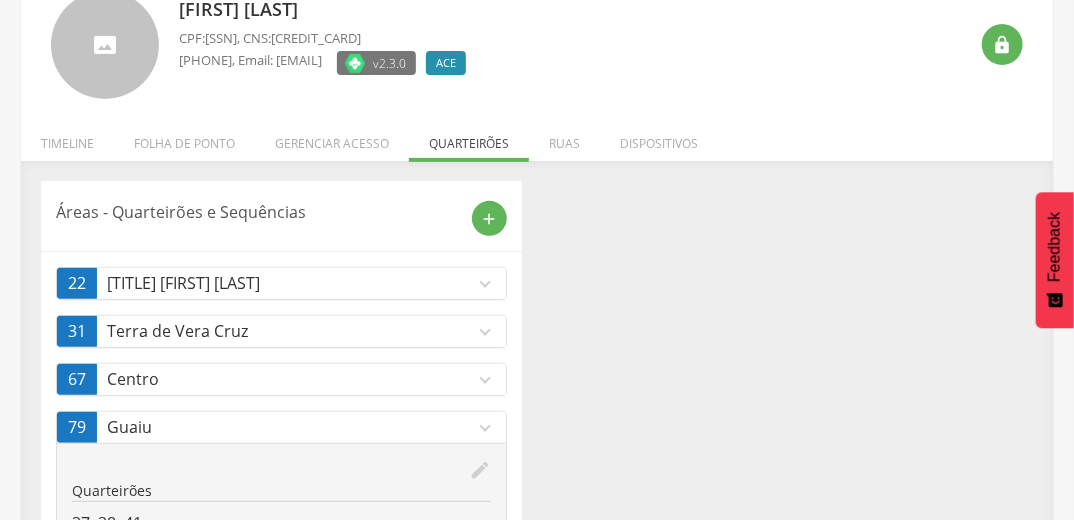 scroll, scrollTop: 0, scrollLeft: 0, axis: both 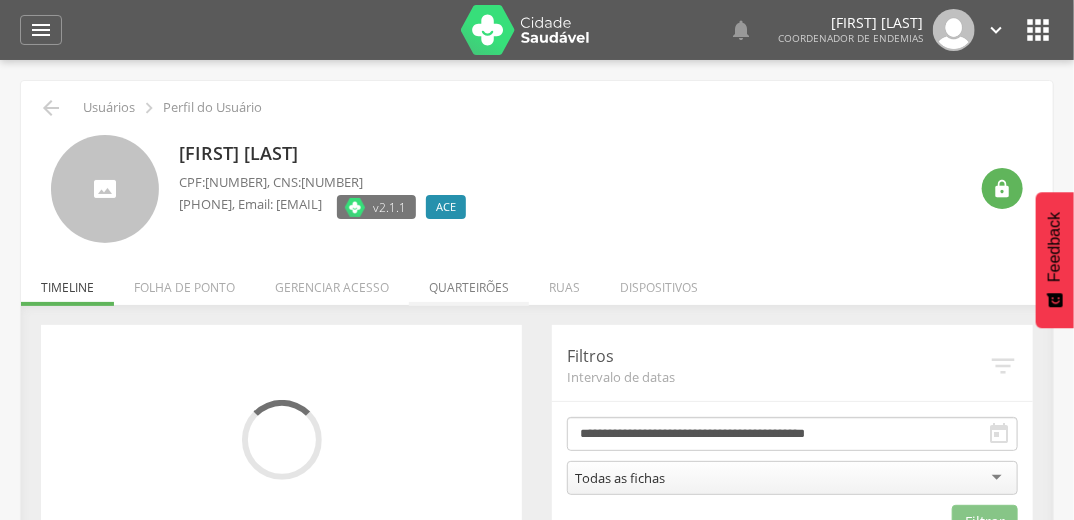 click on "Quarteirões" at bounding box center [469, 282] 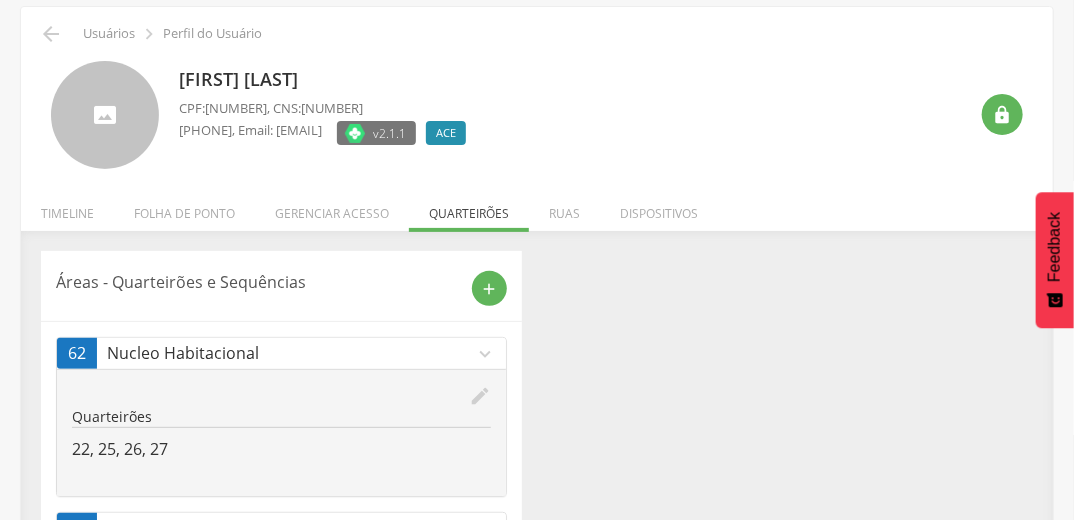 scroll, scrollTop: 153, scrollLeft: 0, axis: vertical 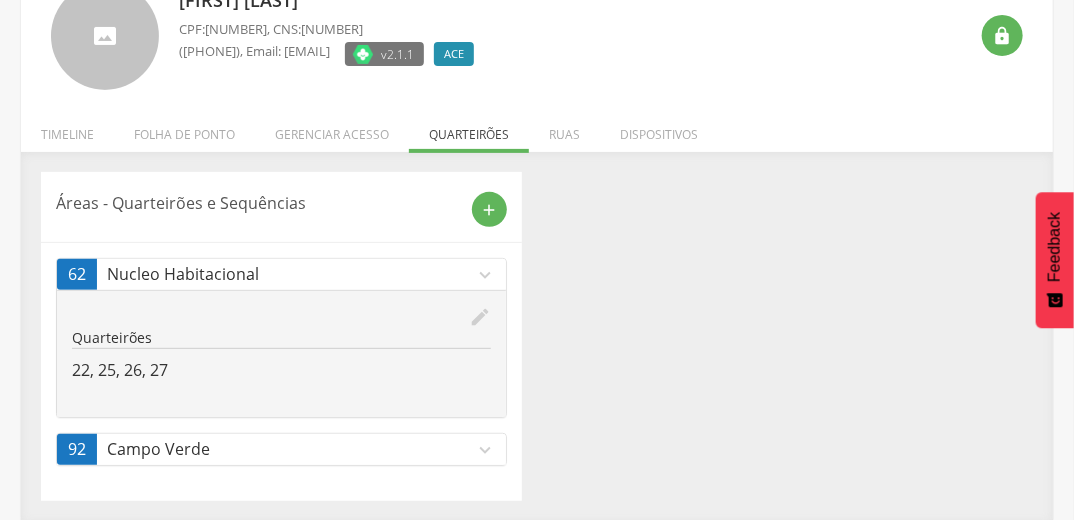 click on "expand_more" at bounding box center [485, 450] 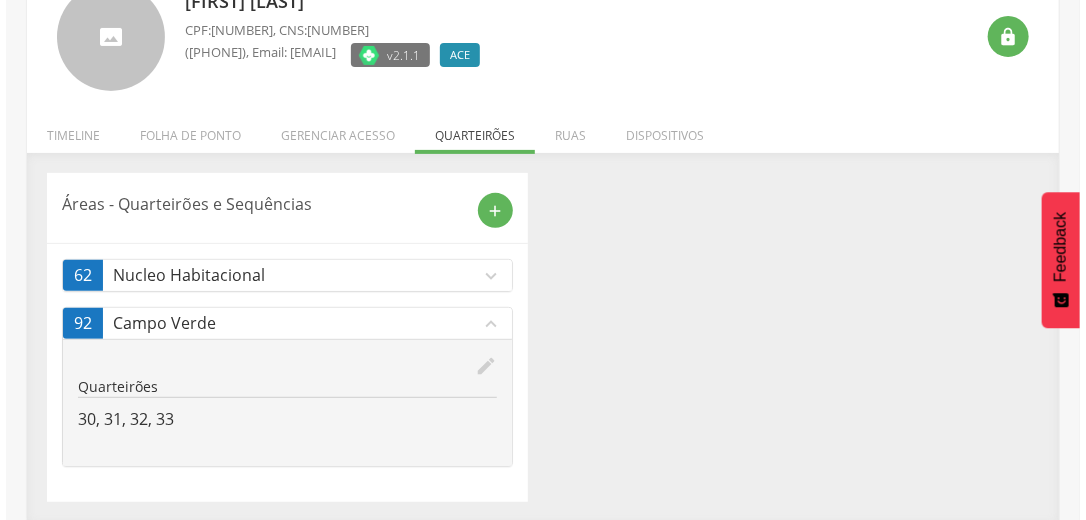 scroll, scrollTop: 153, scrollLeft: 0, axis: vertical 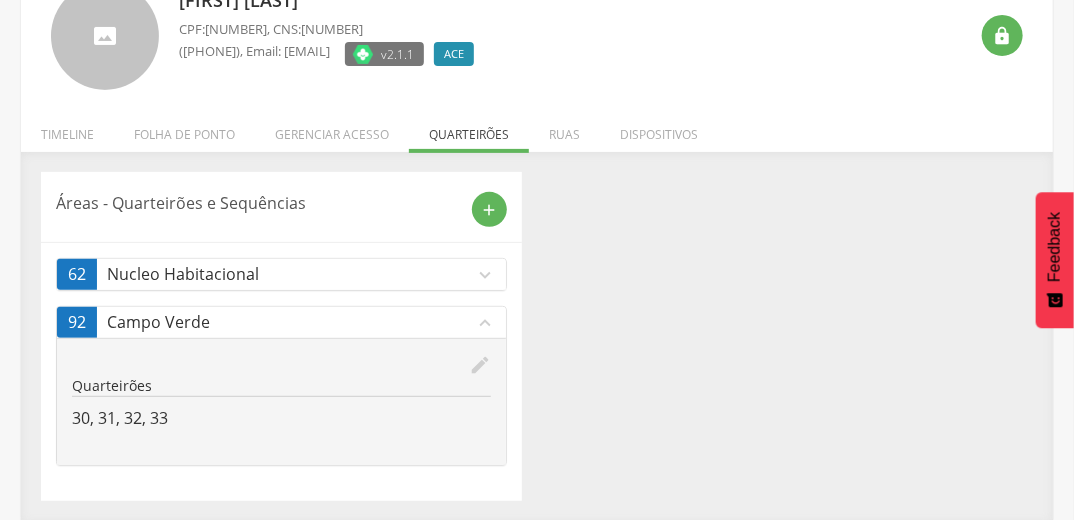 click on "Quarteirões" at bounding box center (281, 386) 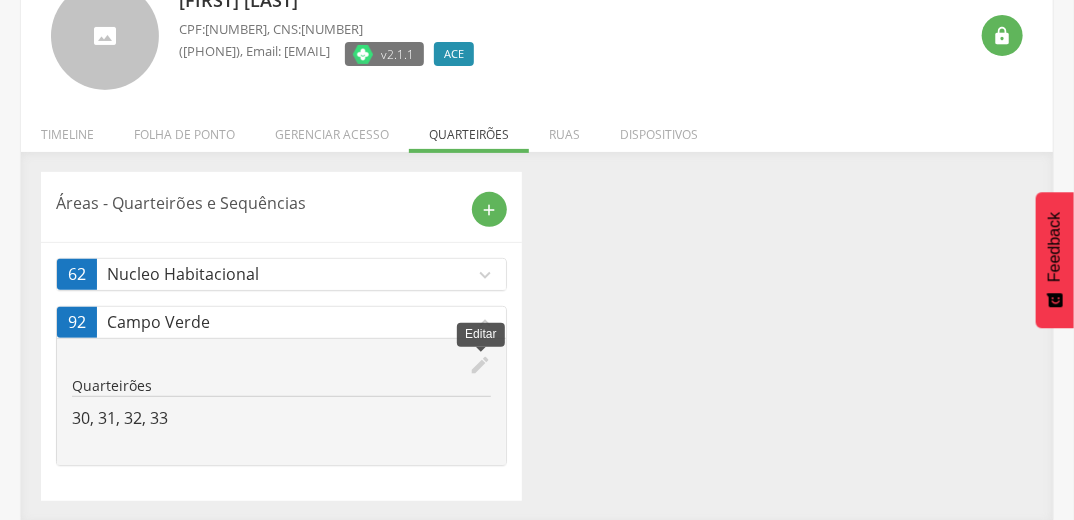 click on "edit" at bounding box center (480, 365) 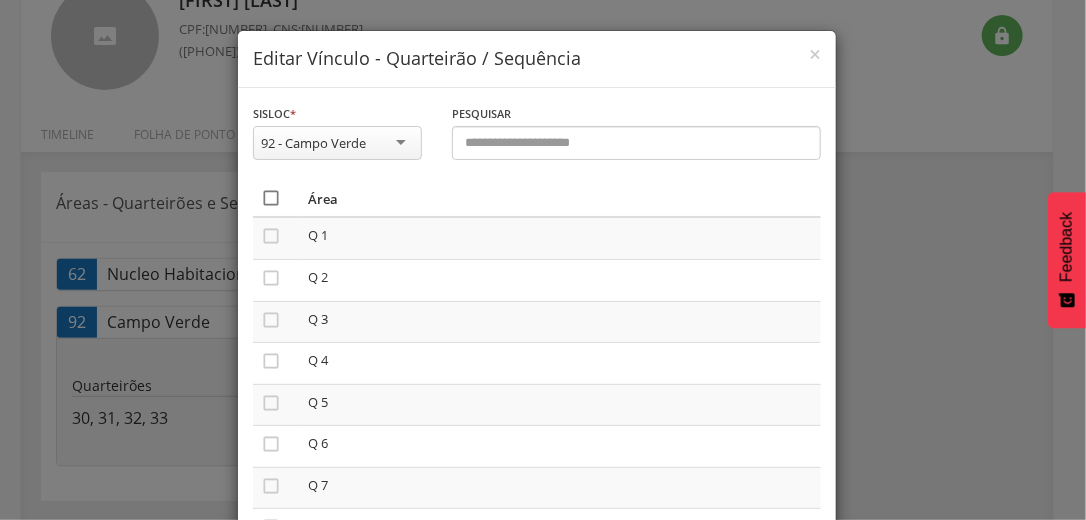 click on "" at bounding box center [271, 198] 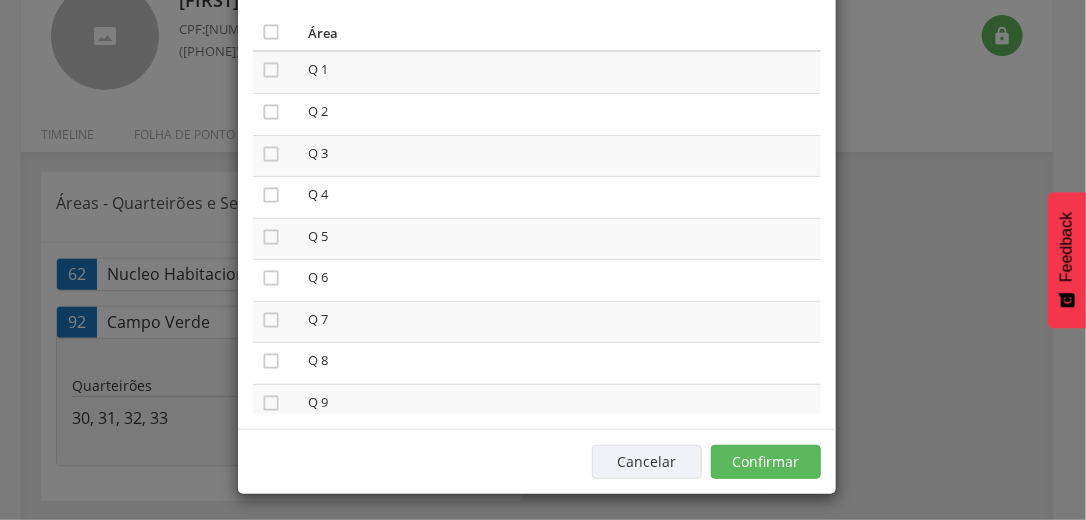 scroll, scrollTop: 169, scrollLeft: 0, axis: vertical 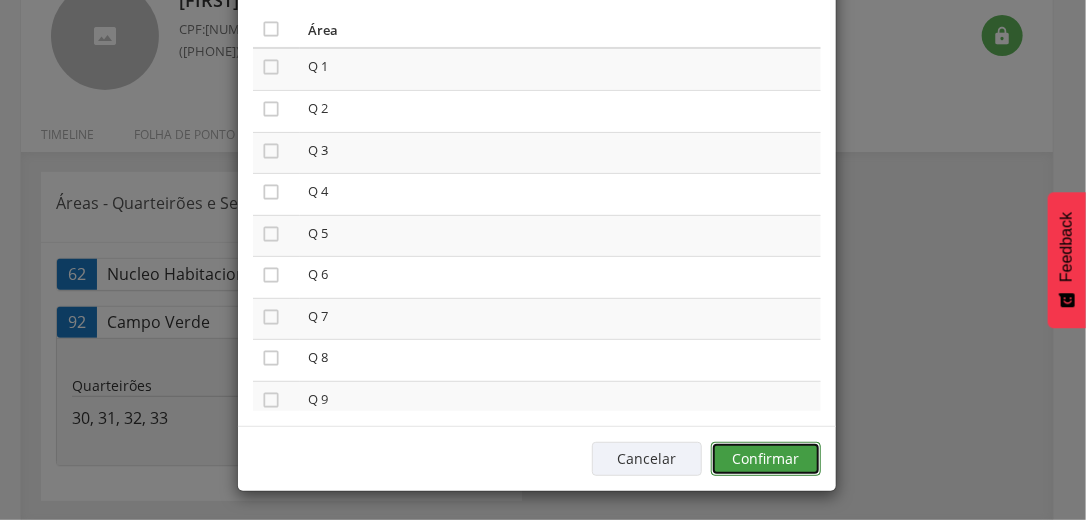 click on "Confirmar" at bounding box center (766, 459) 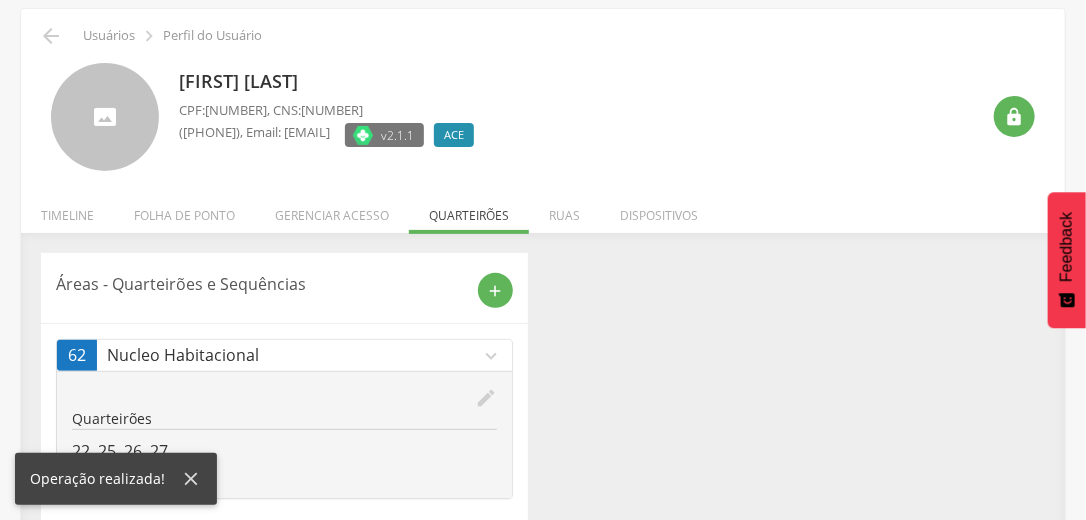 scroll, scrollTop: 105, scrollLeft: 0, axis: vertical 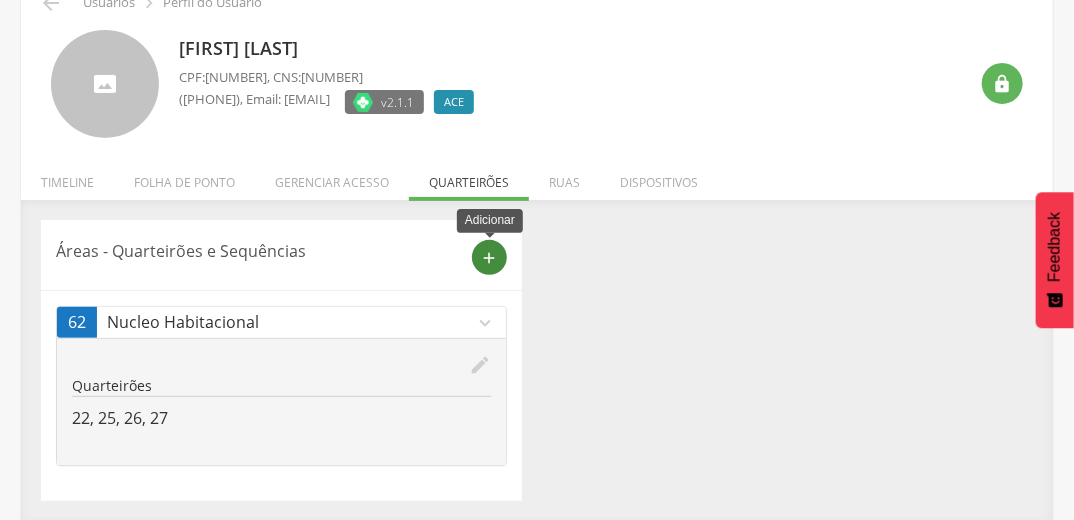 click on "add" at bounding box center [490, 258] 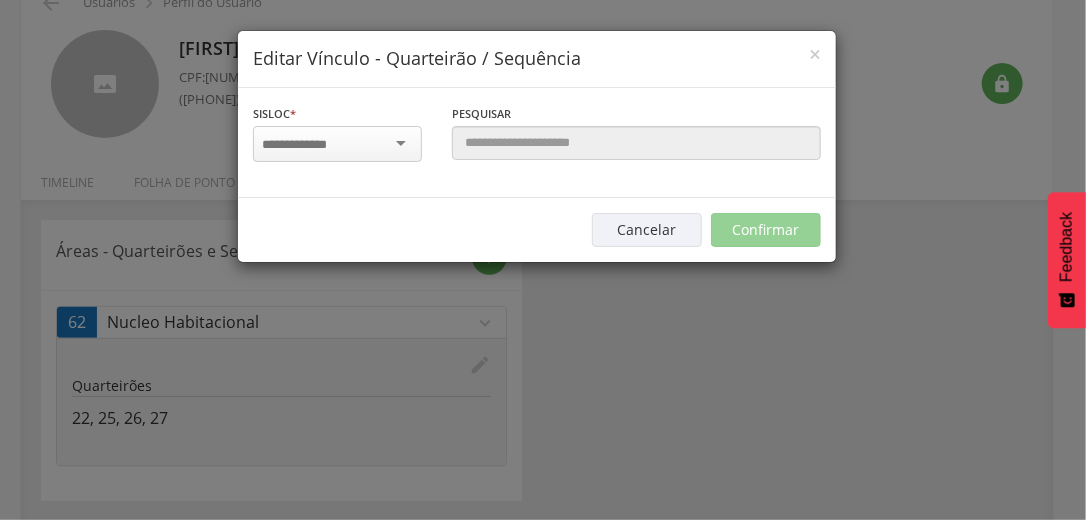 scroll, scrollTop: 0, scrollLeft: 0, axis: both 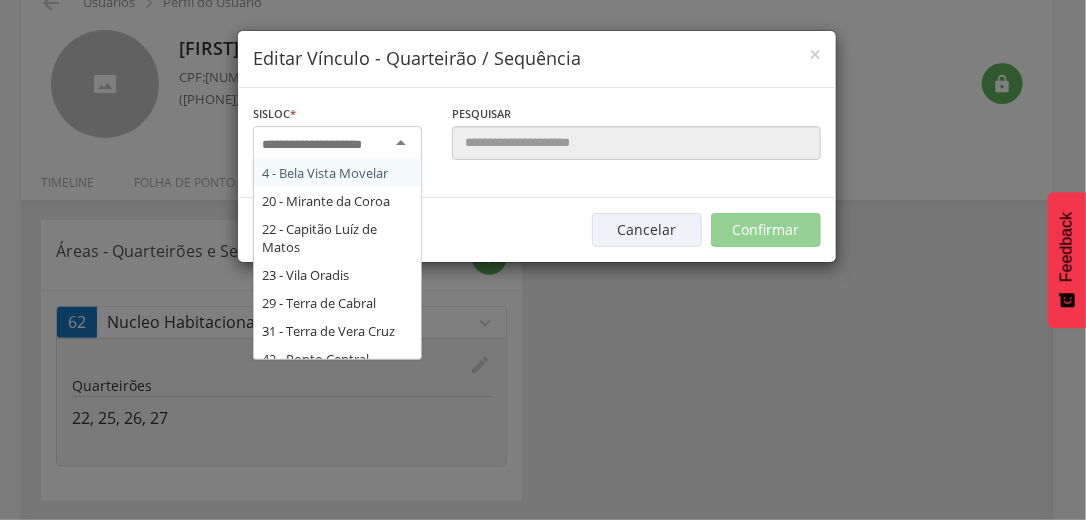 click at bounding box center [325, 145] 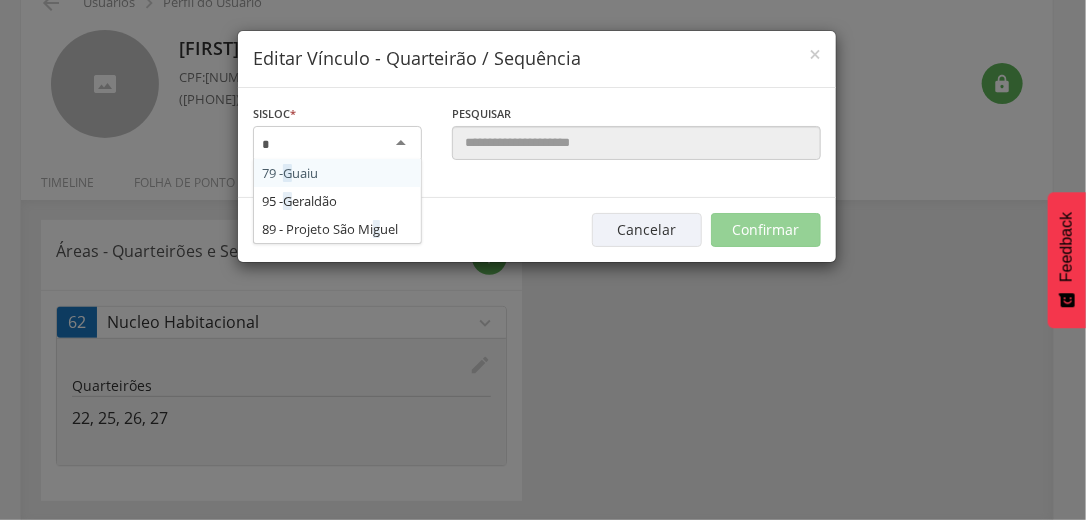 type on "**" 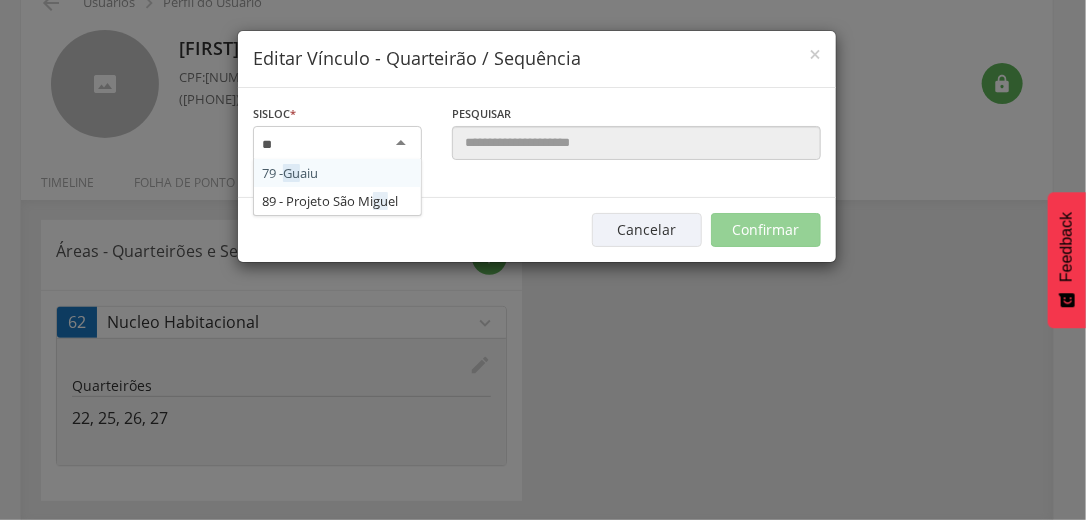 type 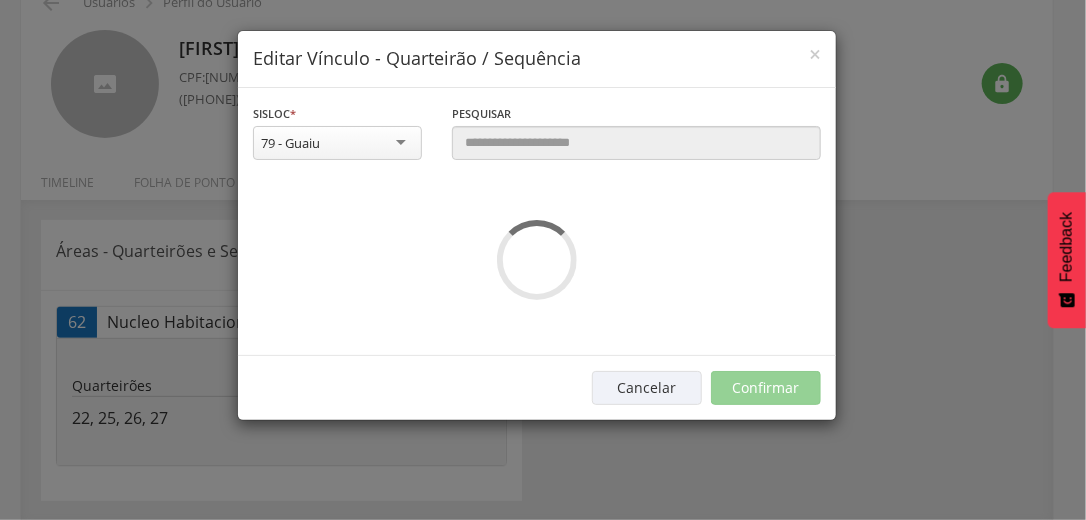 scroll, scrollTop: 0, scrollLeft: 0, axis: both 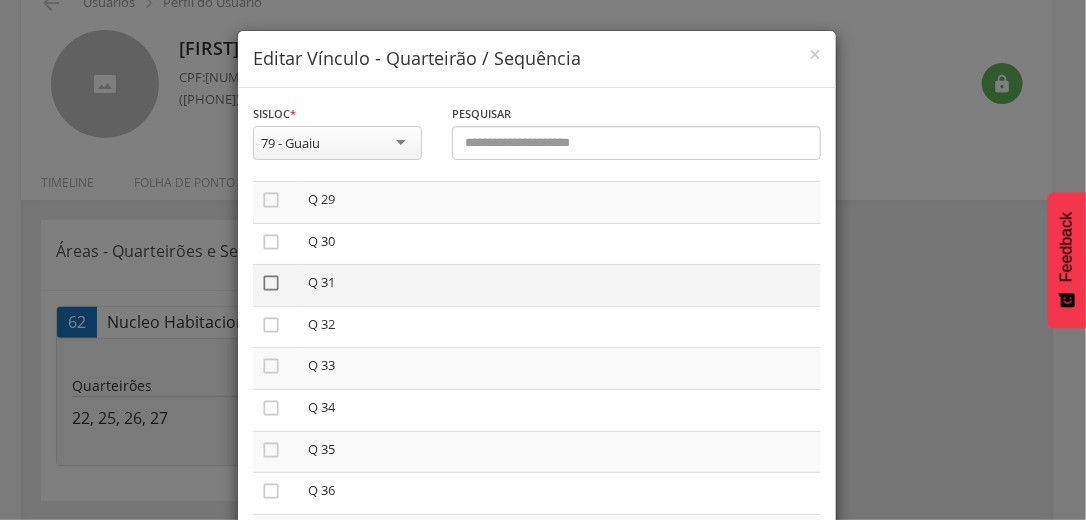 click on "" at bounding box center [271, 283] 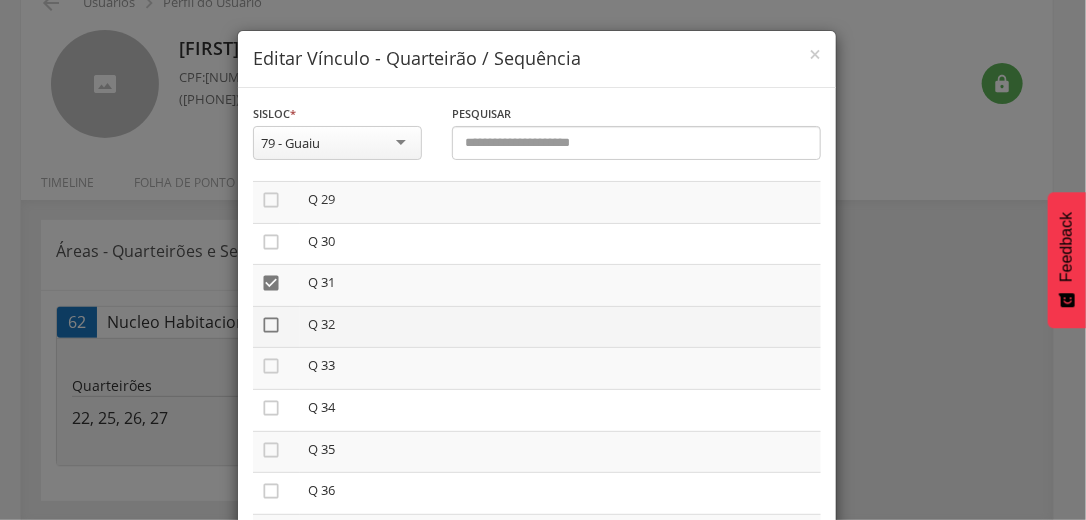 click on "" at bounding box center [271, 325] 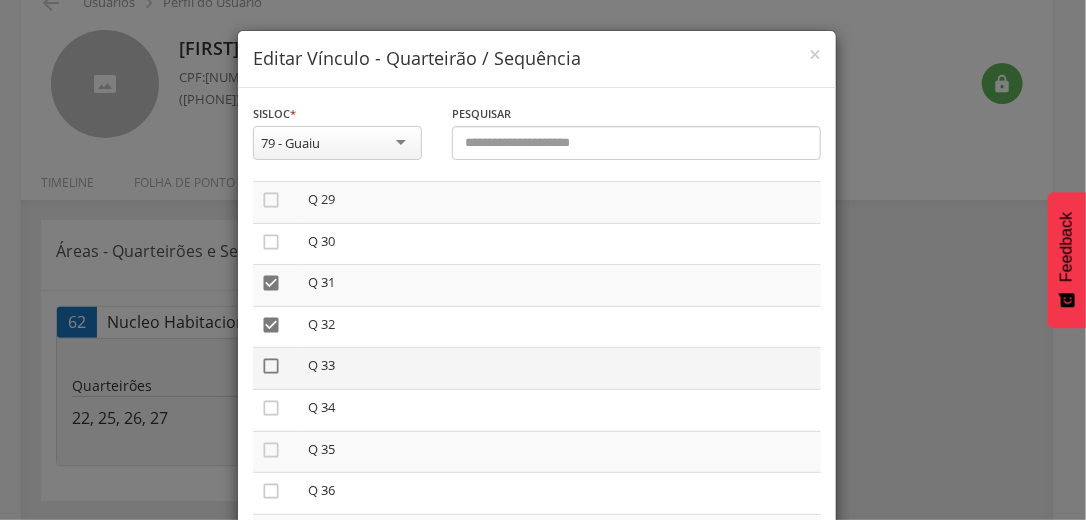 click on "" at bounding box center [271, 366] 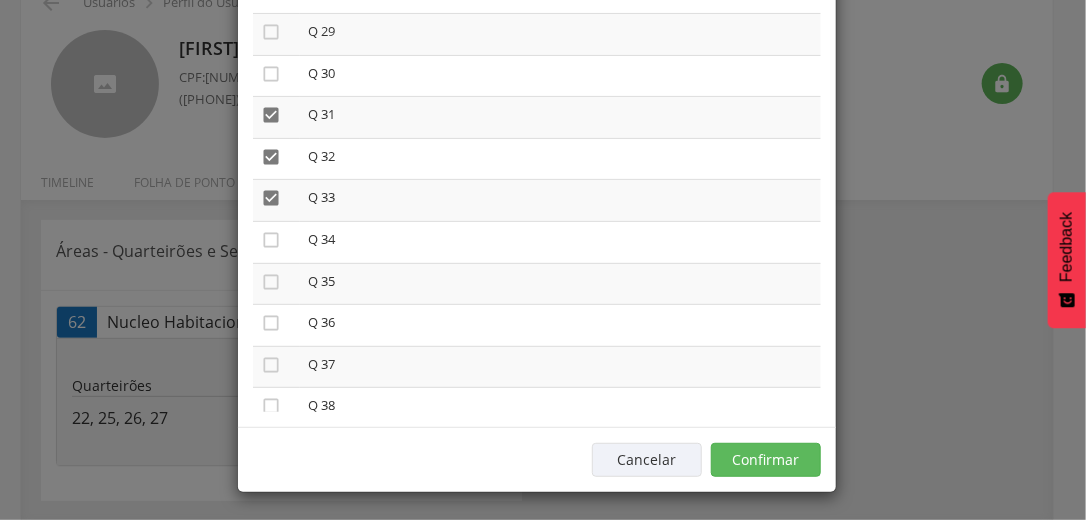 scroll, scrollTop: 169, scrollLeft: 0, axis: vertical 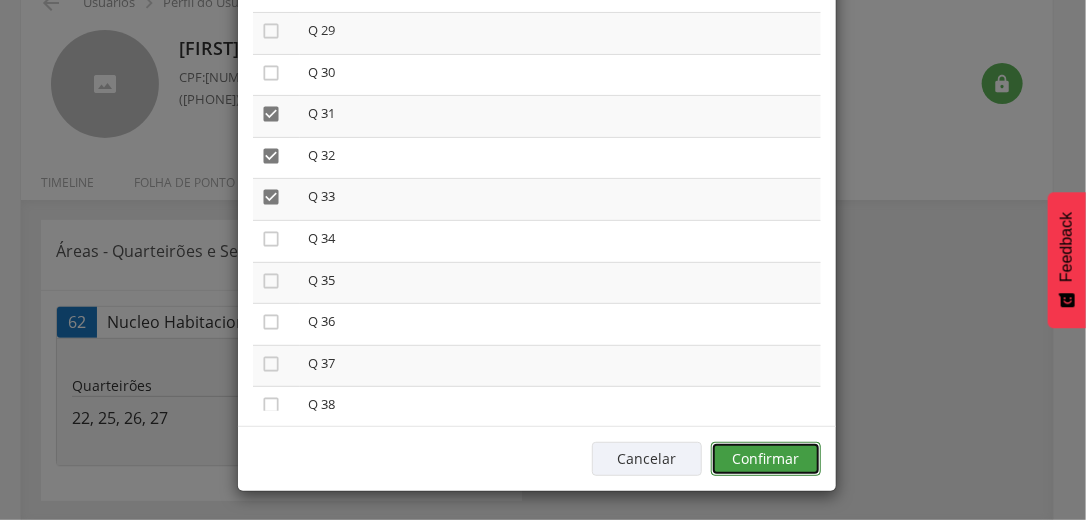 click on "Confirmar" at bounding box center (766, 459) 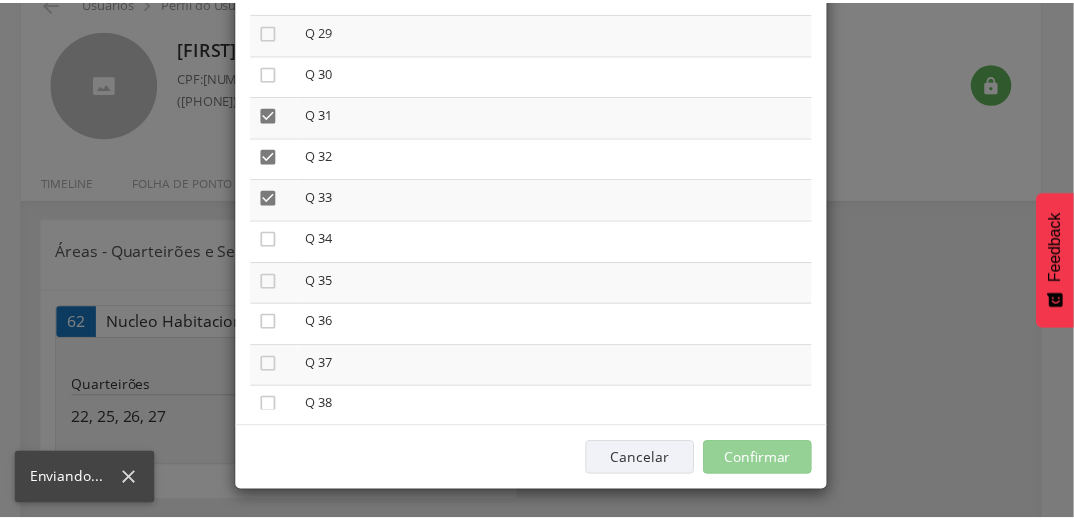 scroll, scrollTop: 72, scrollLeft: 0, axis: vertical 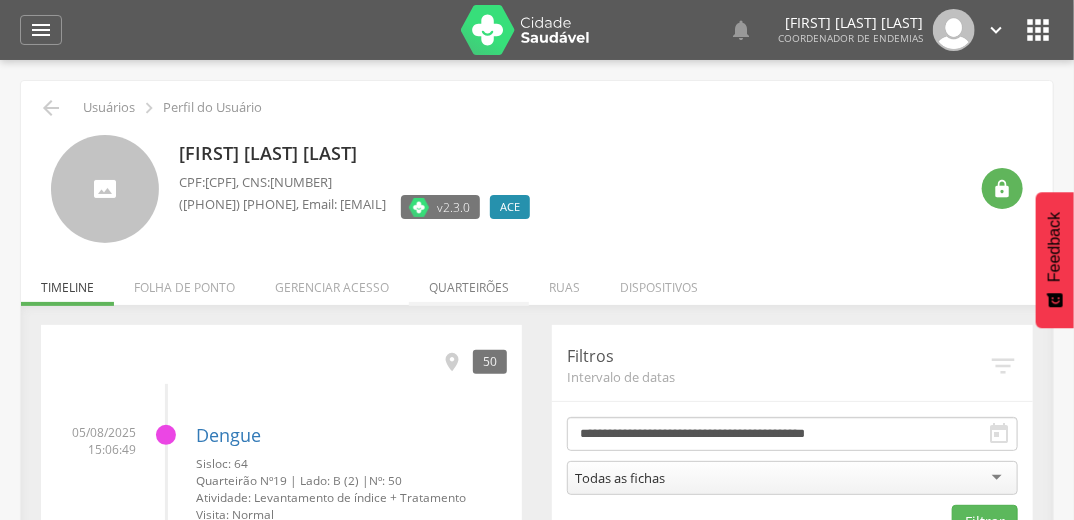 click on "Quarteirões" at bounding box center [469, 282] 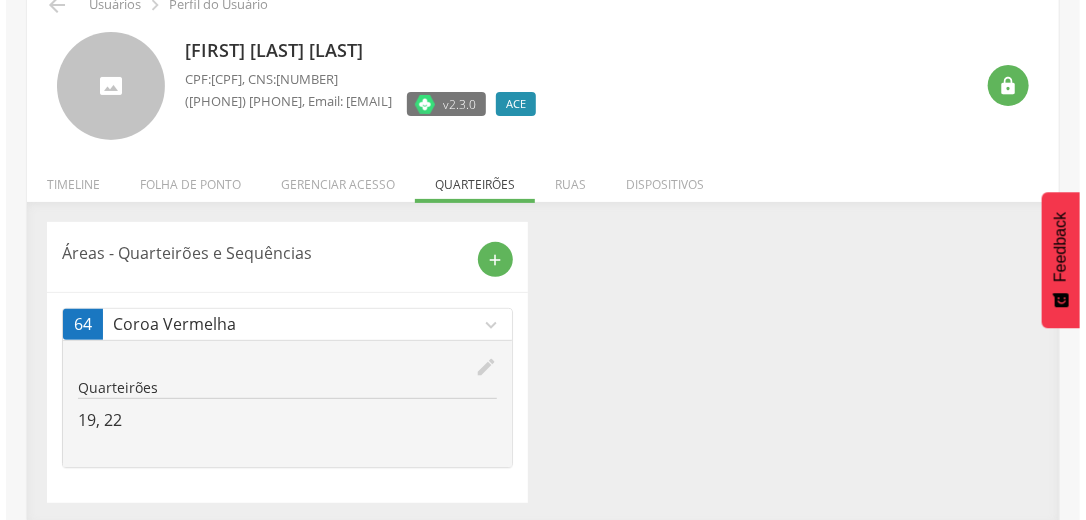 scroll, scrollTop: 105, scrollLeft: 0, axis: vertical 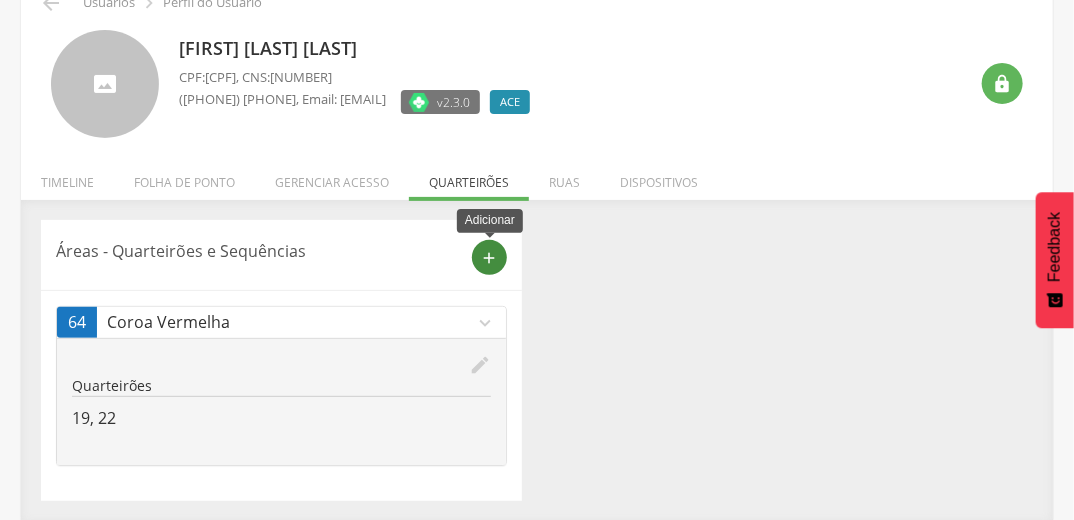 click on "add" at bounding box center (490, 258) 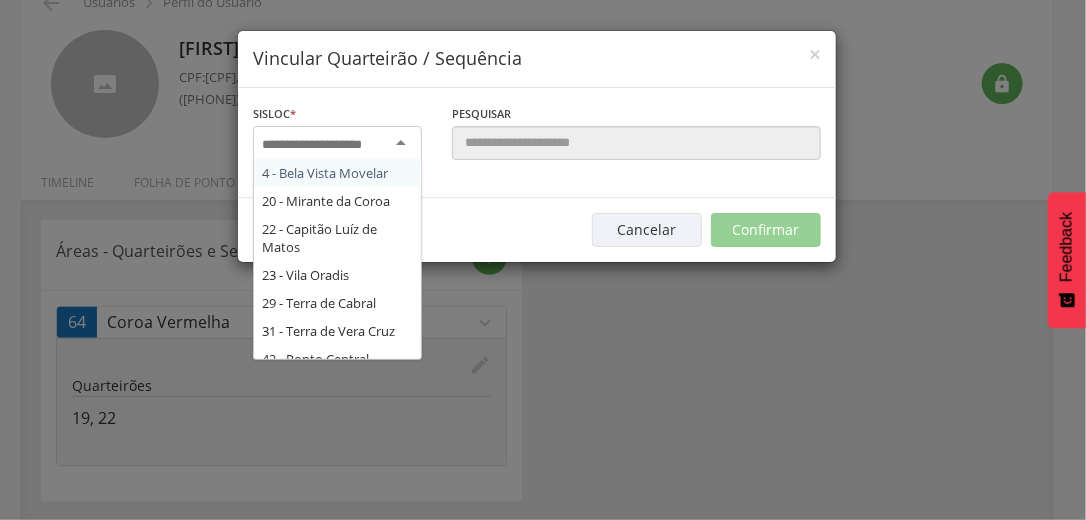 click at bounding box center (325, 145) 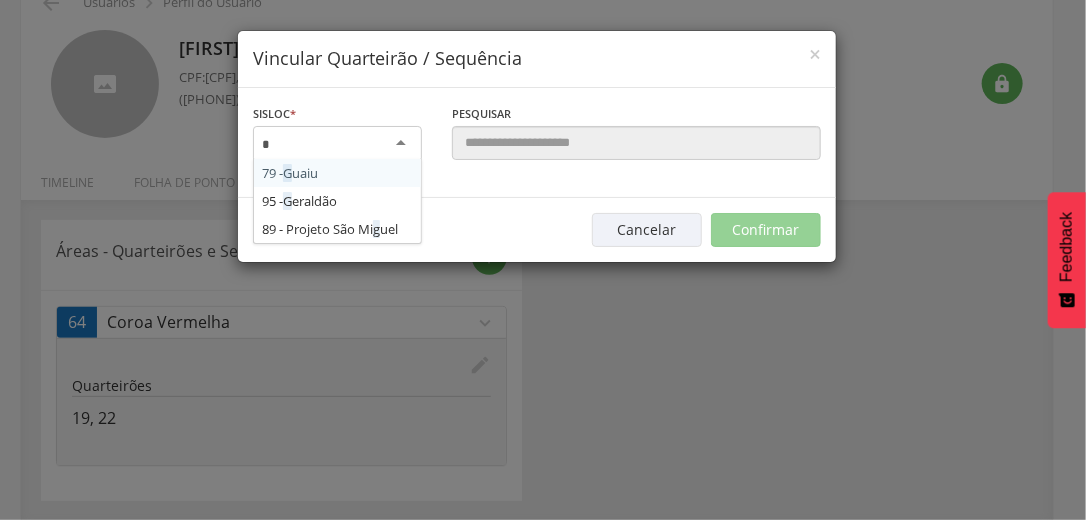type on "**" 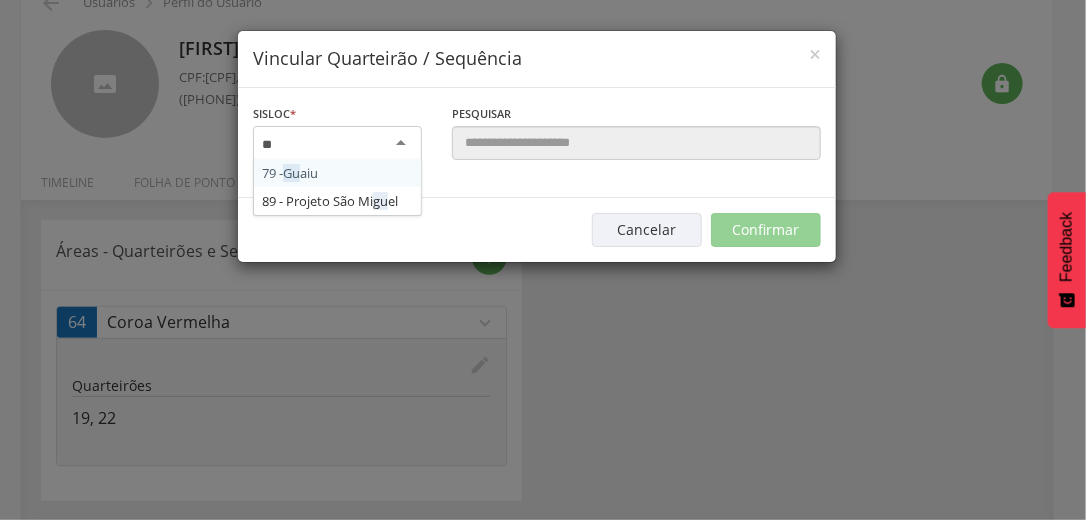 type 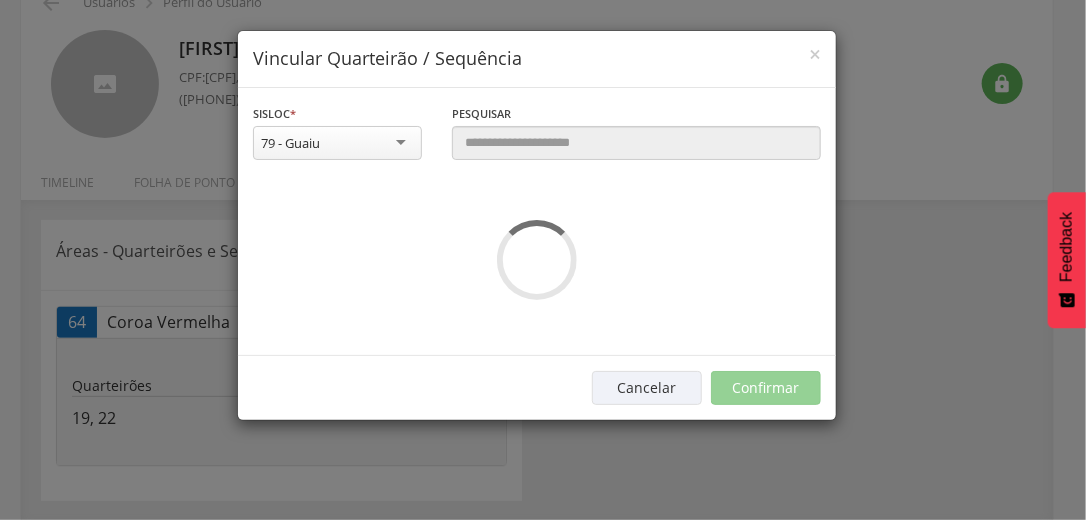 scroll, scrollTop: 0, scrollLeft: 0, axis: both 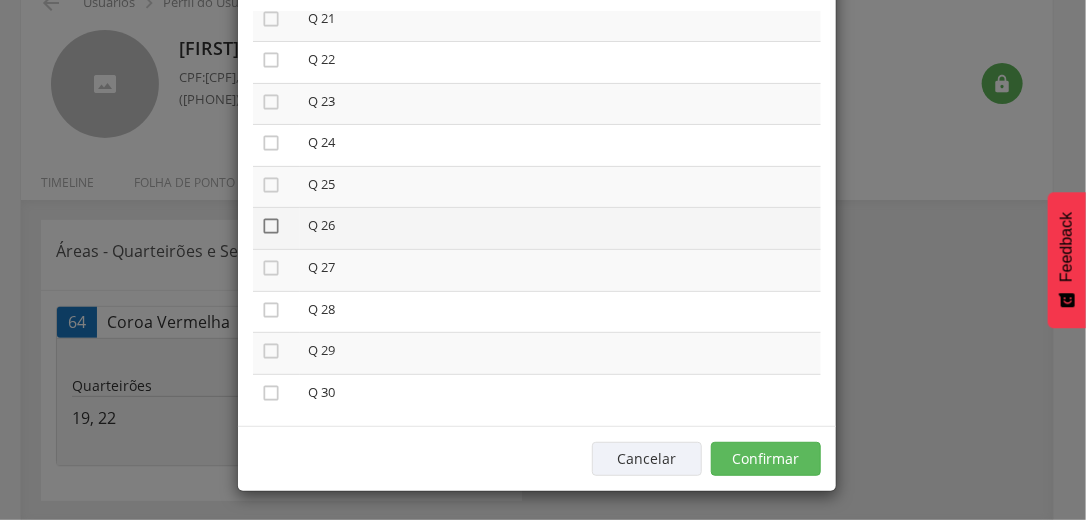 click on "" at bounding box center (271, 226) 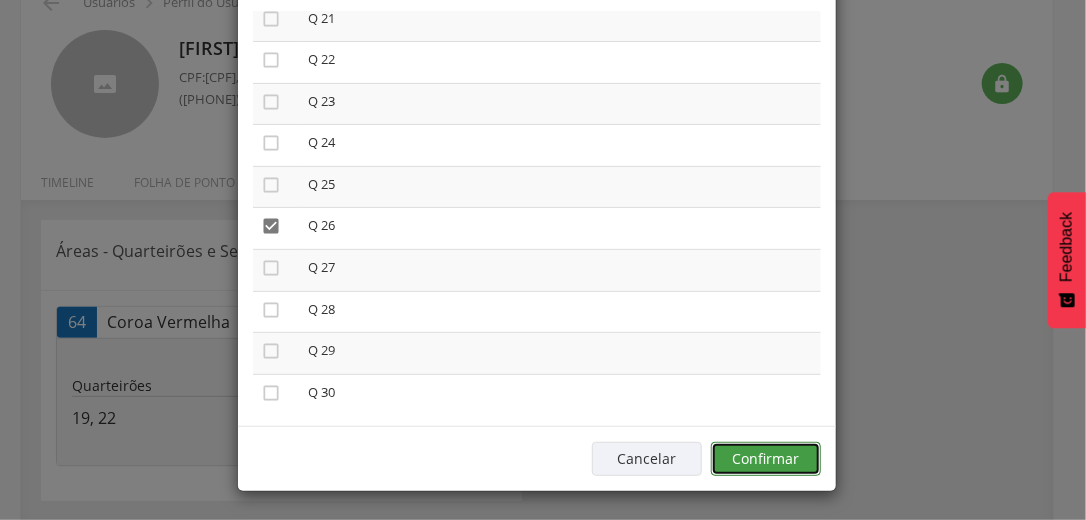 click on "Confirmar" at bounding box center [766, 459] 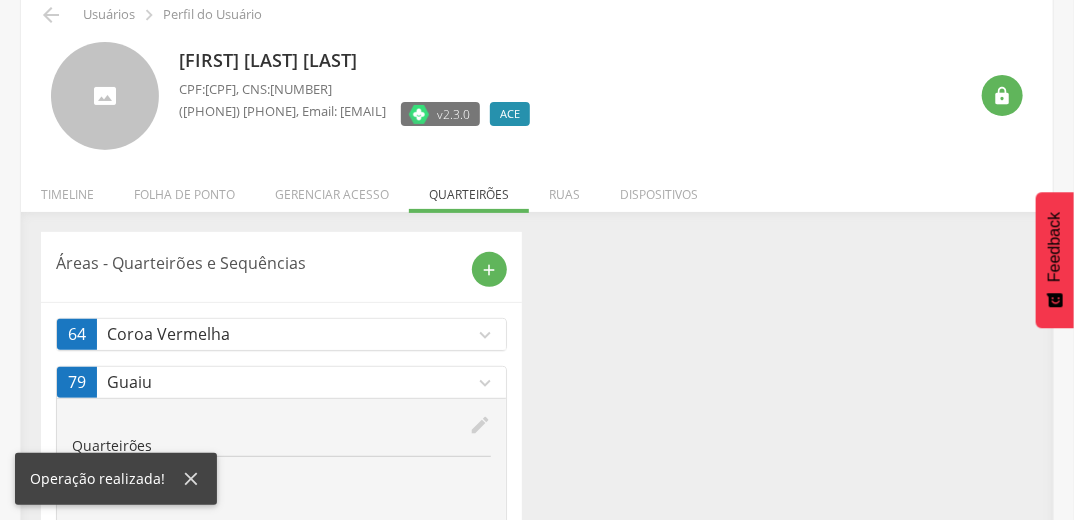 scroll, scrollTop: 0, scrollLeft: 0, axis: both 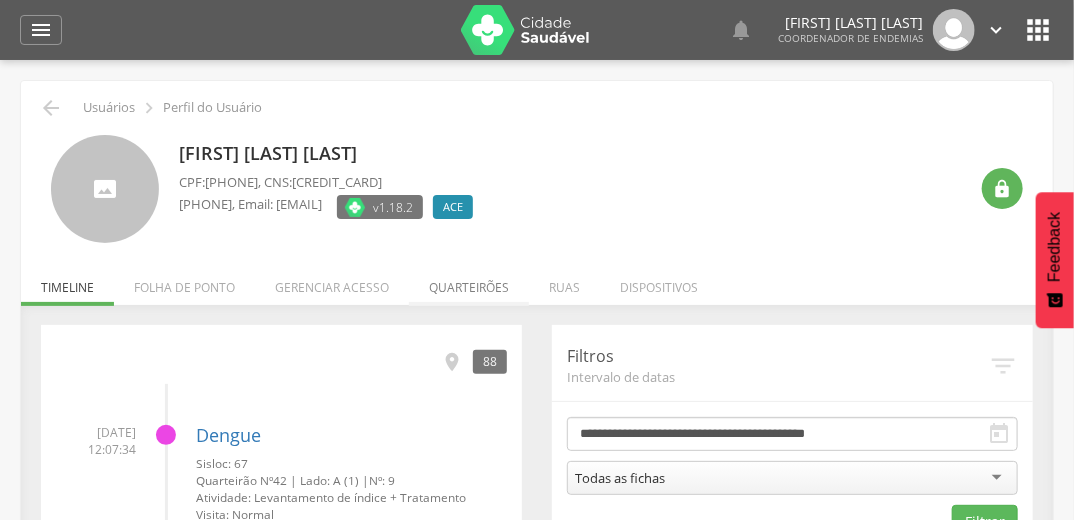 click on "Quarteirões" at bounding box center [469, 282] 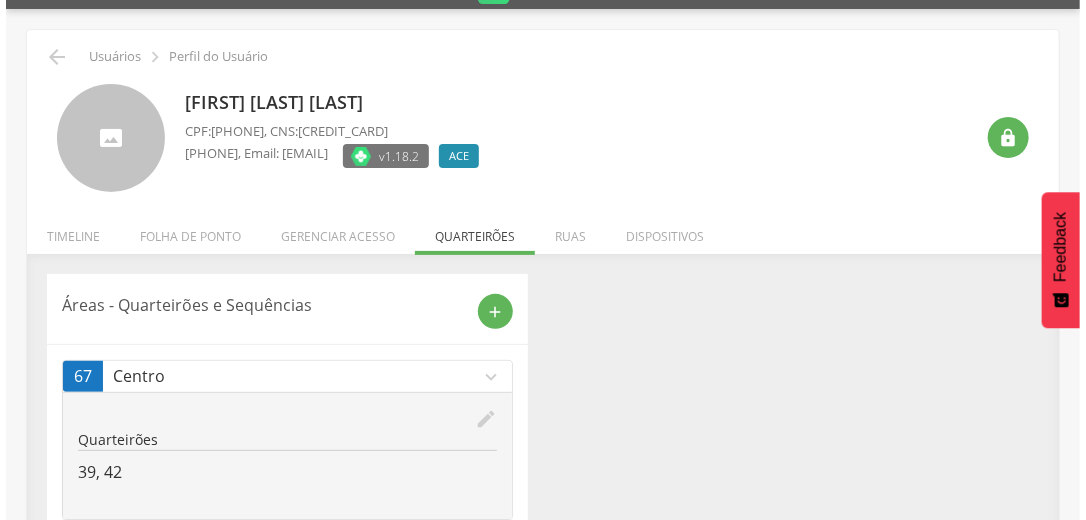scroll, scrollTop: 105, scrollLeft: 0, axis: vertical 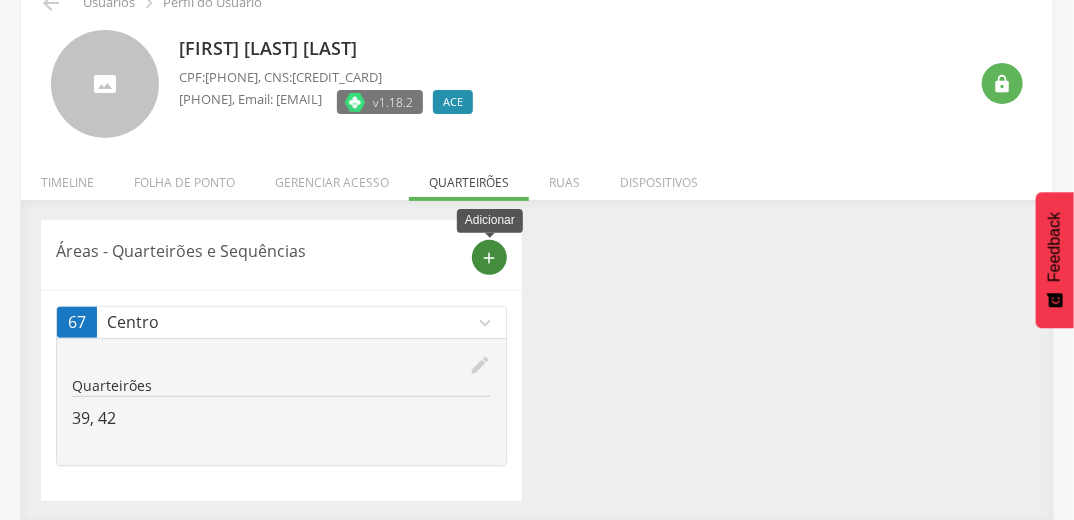 click on "add" at bounding box center (490, 258) 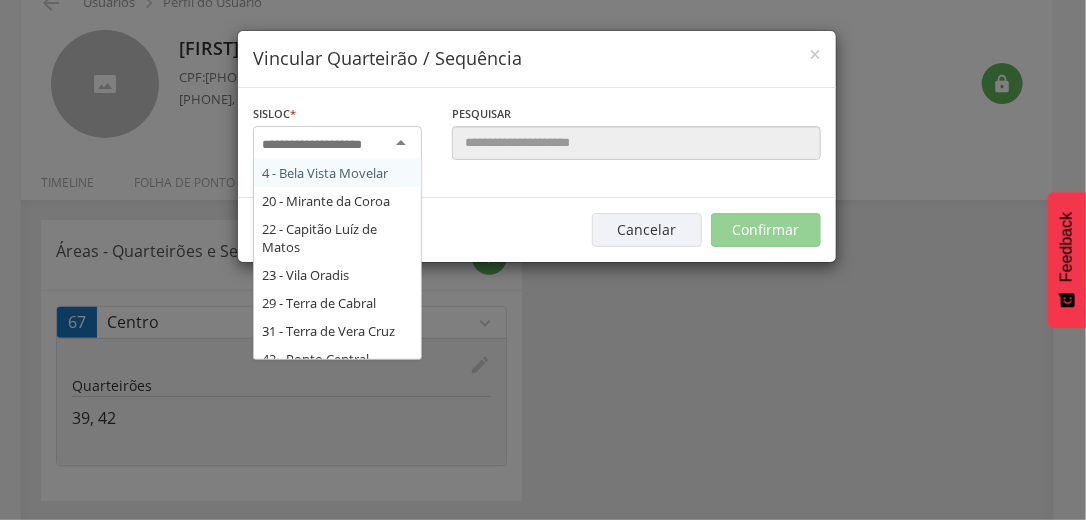 click at bounding box center (325, 145) 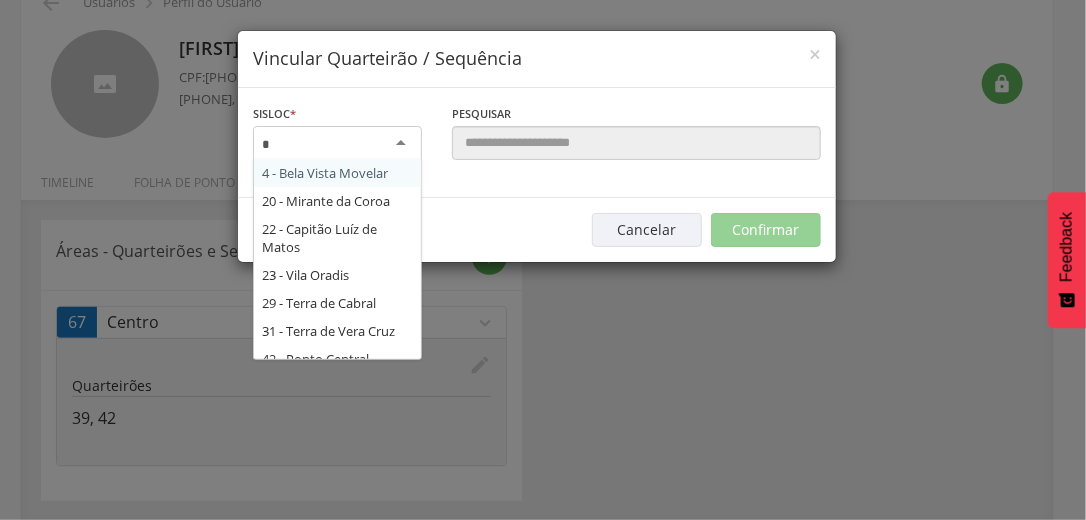 type on "**" 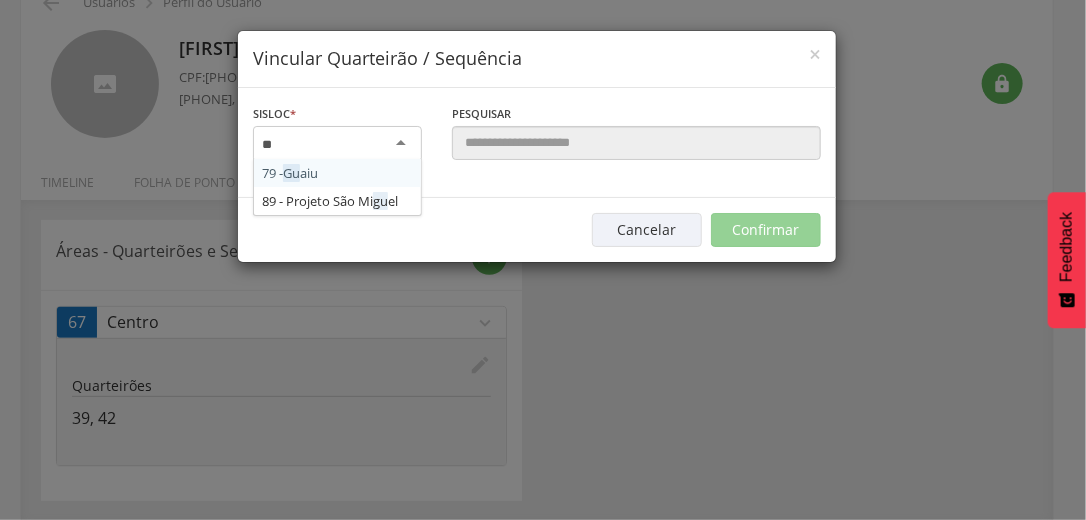 type 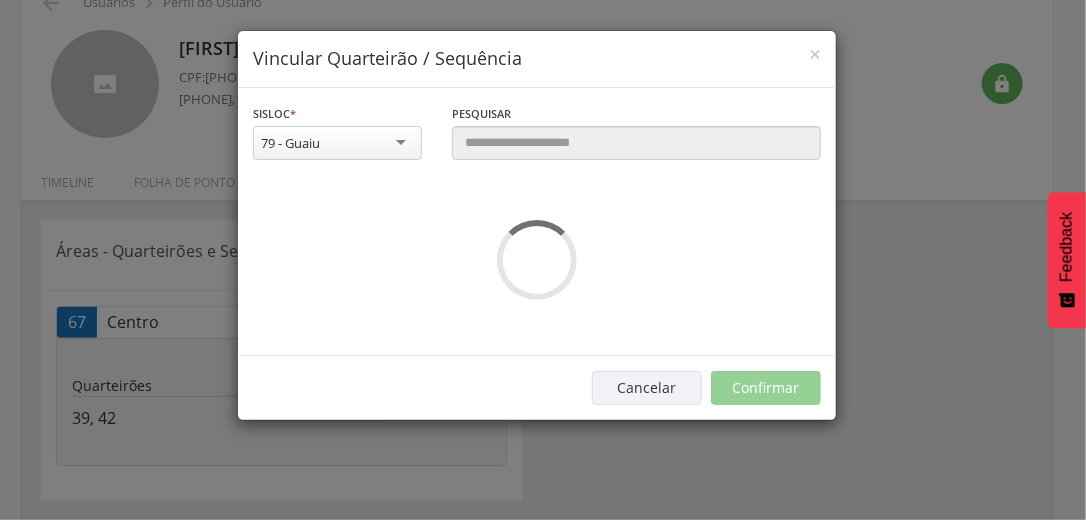 scroll, scrollTop: 0, scrollLeft: 0, axis: both 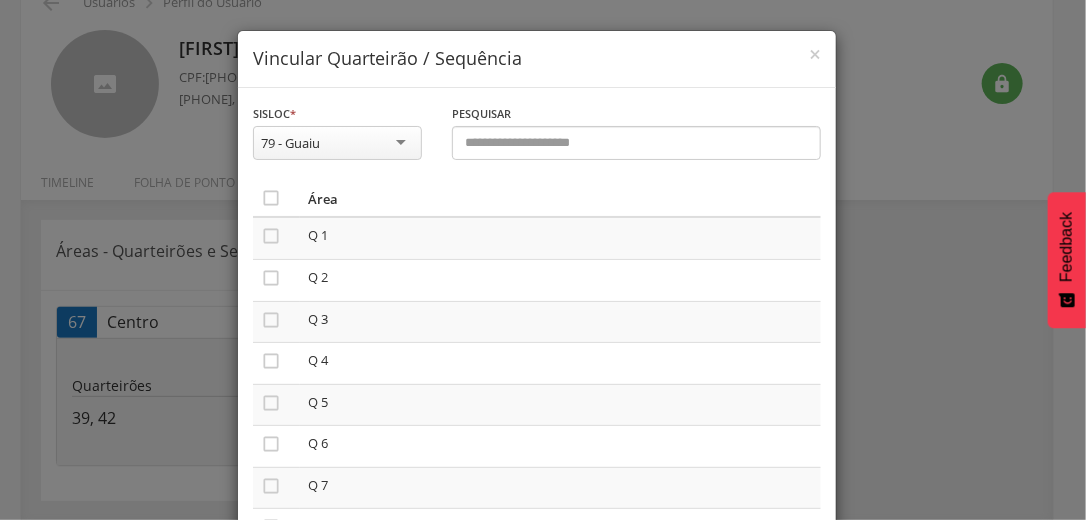click on "**********" at bounding box center (543, 260) 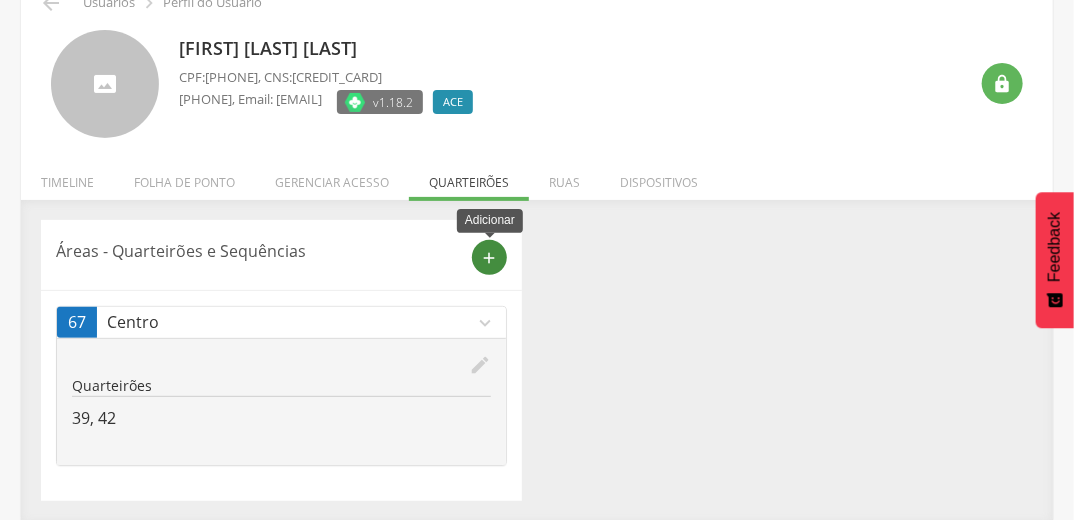 click on "add" at bounding box center (490, 258) 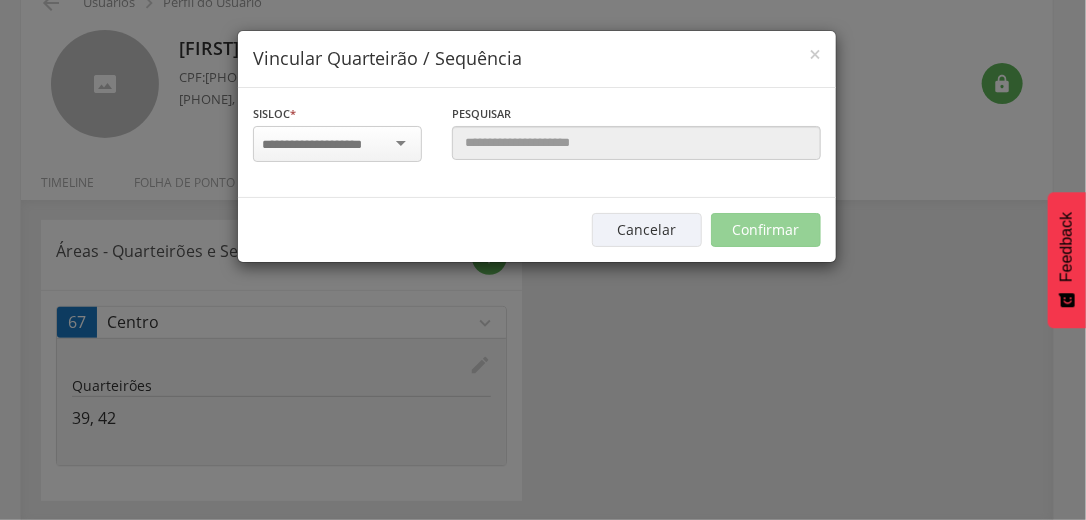 click at bounding box center (325, 145) 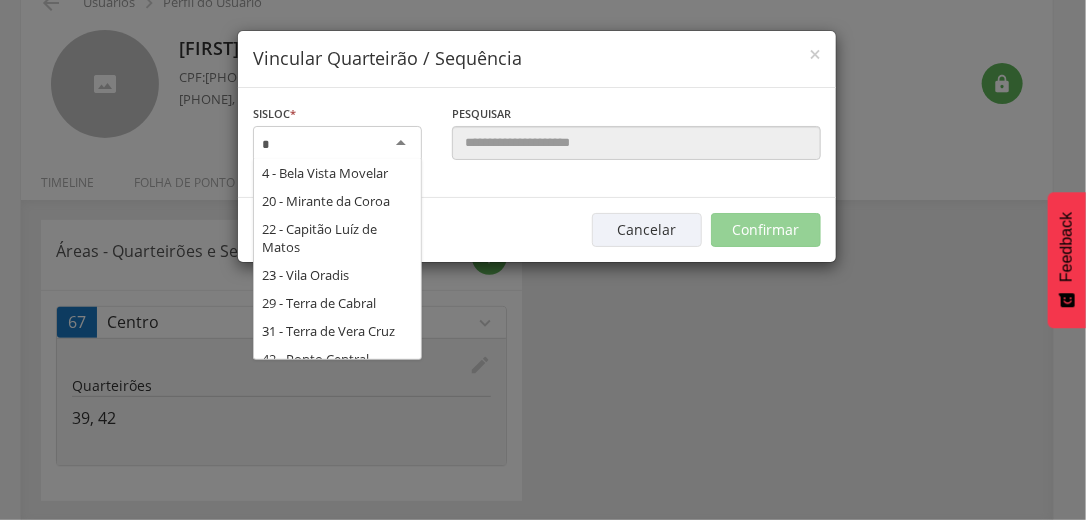 scroll, scrollTop: 0, scrollLeft: 0, axis: both 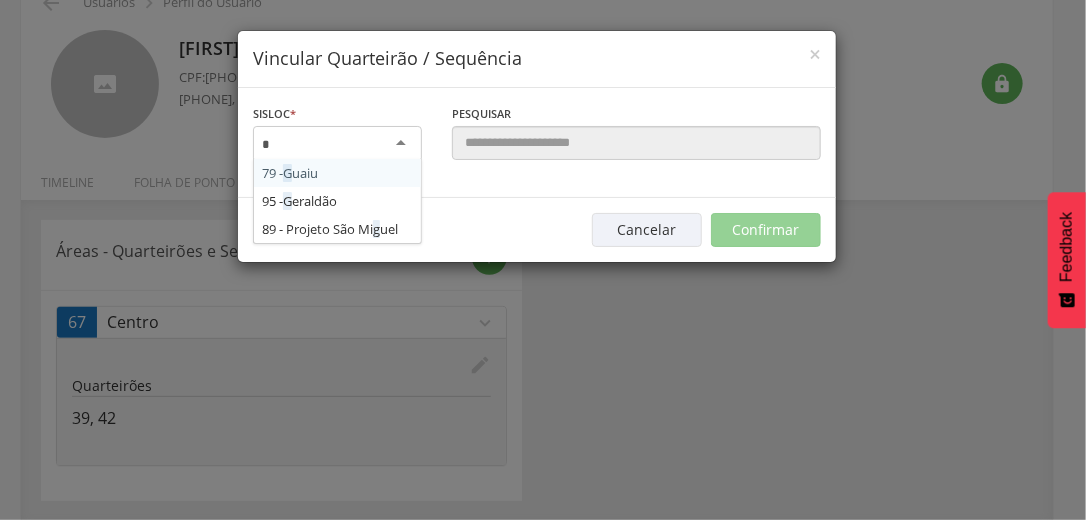type on "**" 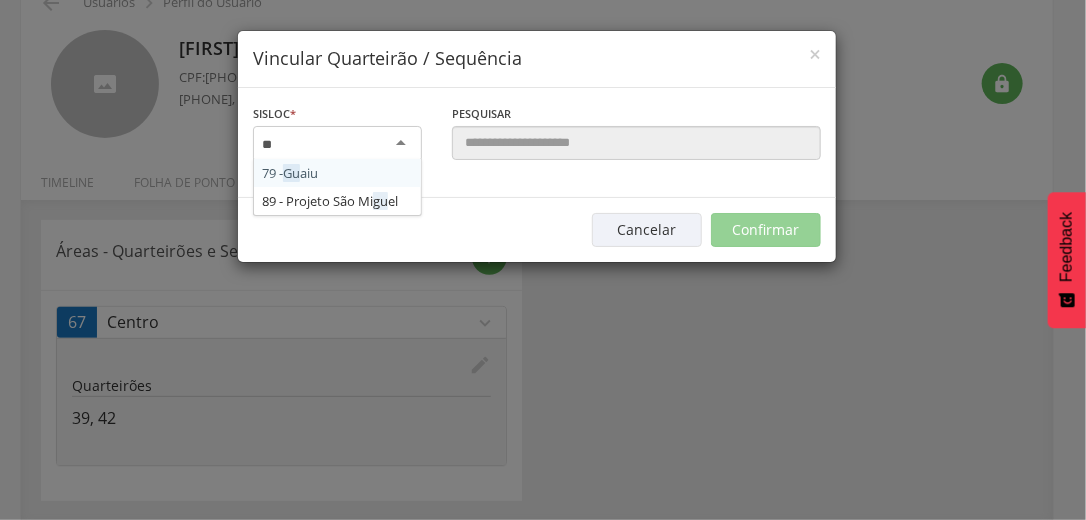 type 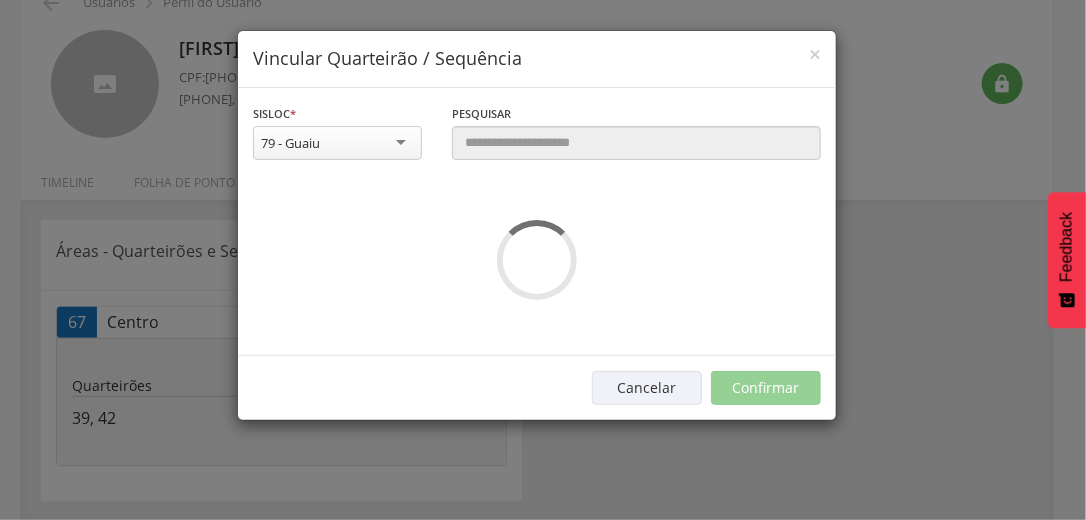 scroll, scrollTop: 0, scrollLeft: 0, axis: both 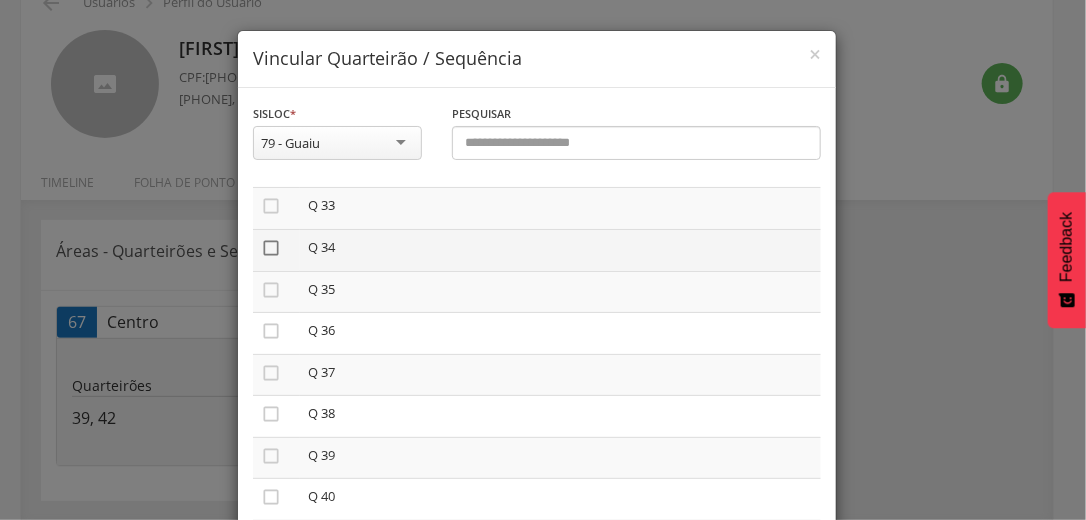 drag, startPoint x: 265, startPoint y: 251, endPoint x: 264, endPoint y: 262, distance: 11.045361 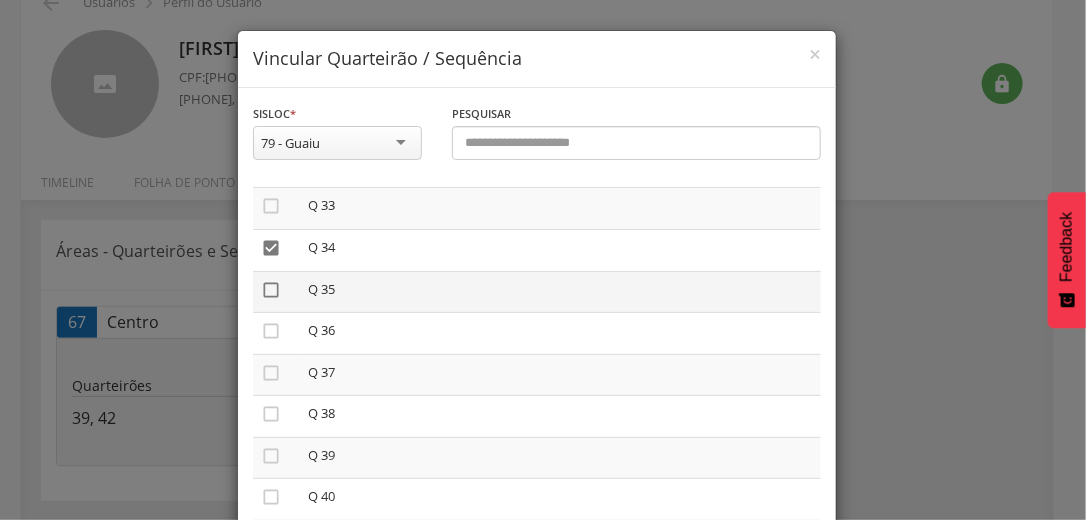 click on "" at bounding box center (271, 290) 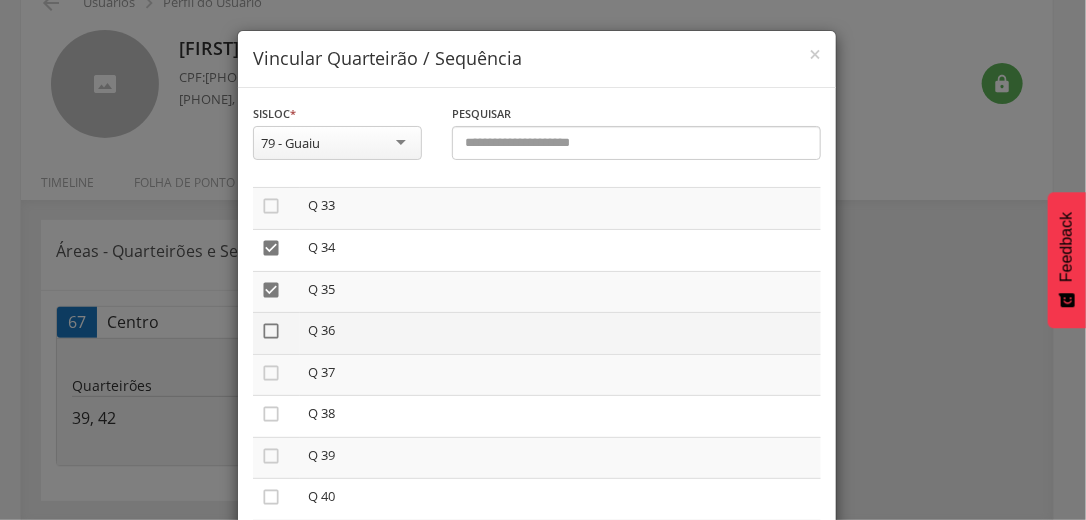 click on "" at bounding box center (271, 331) 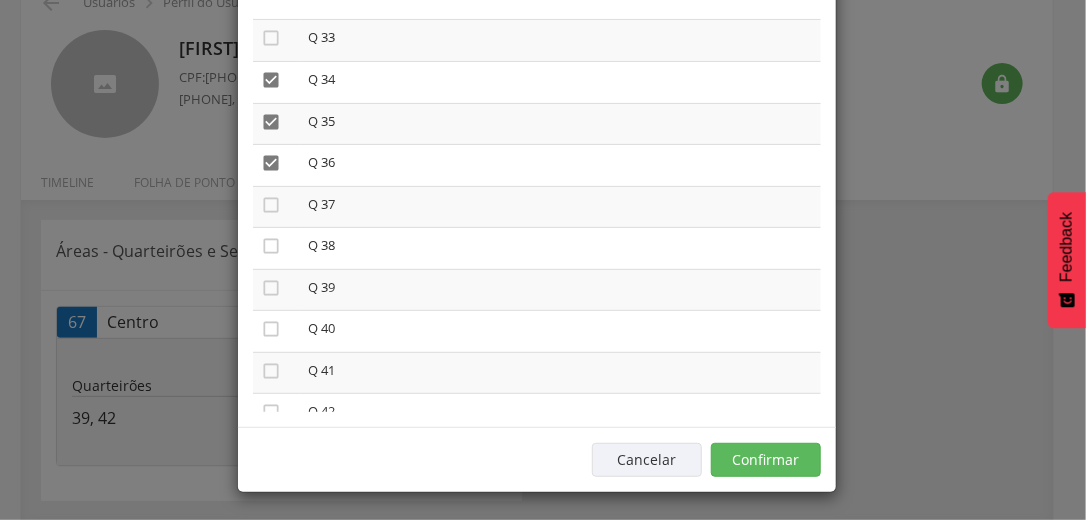 scroll, scrollTop: 169, scrollLeft: 0, axis: vertical 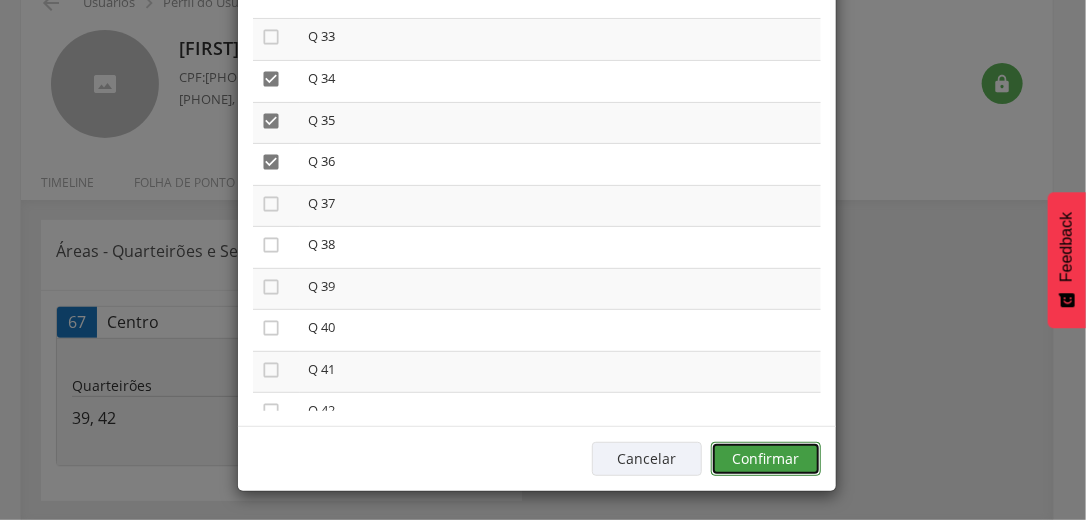 click on "Confirmar" at bounding box center (766, 459) 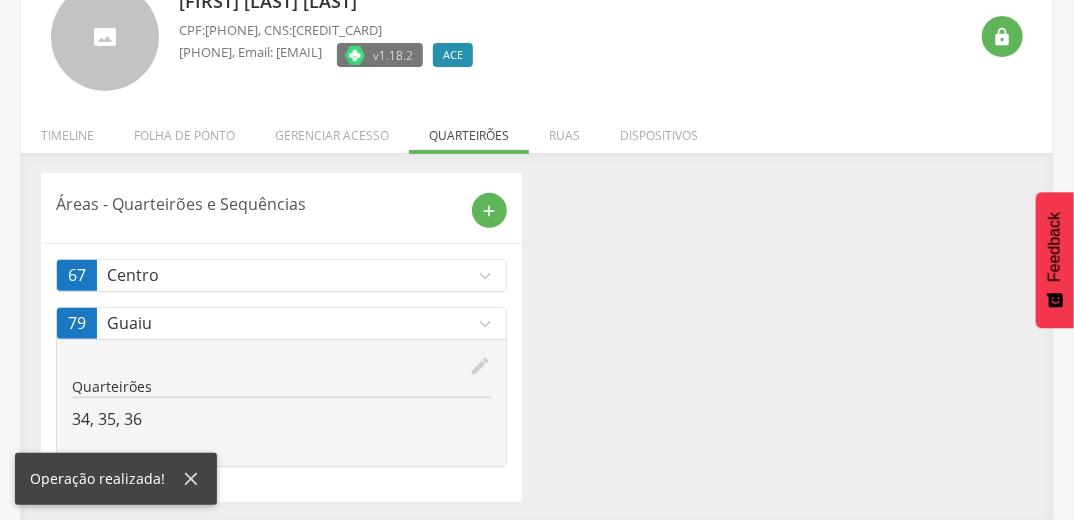 scroll, scrollTop: 153, scrollLeft: 0, axis: vertical 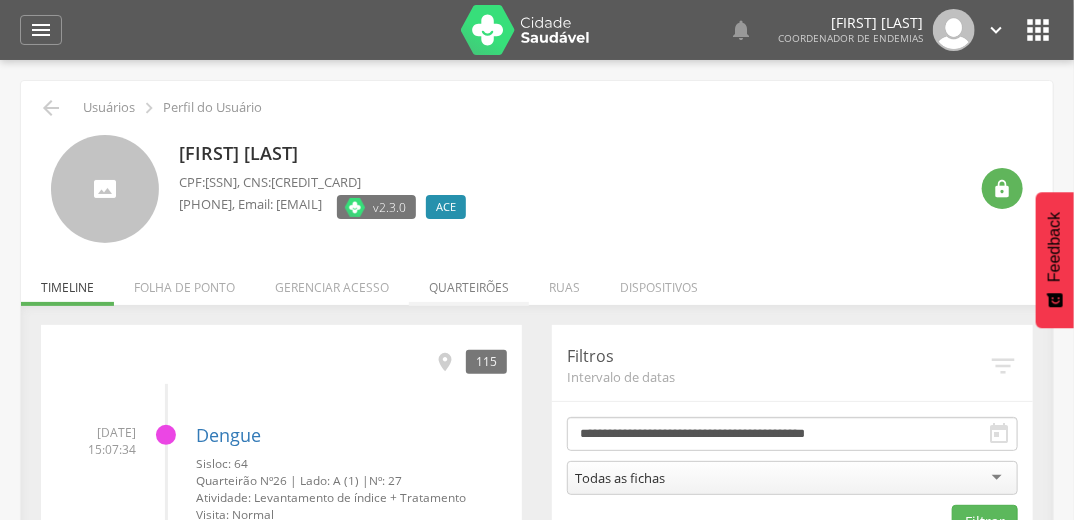 click on "Quarteirões" at bounding box center (469, 282) 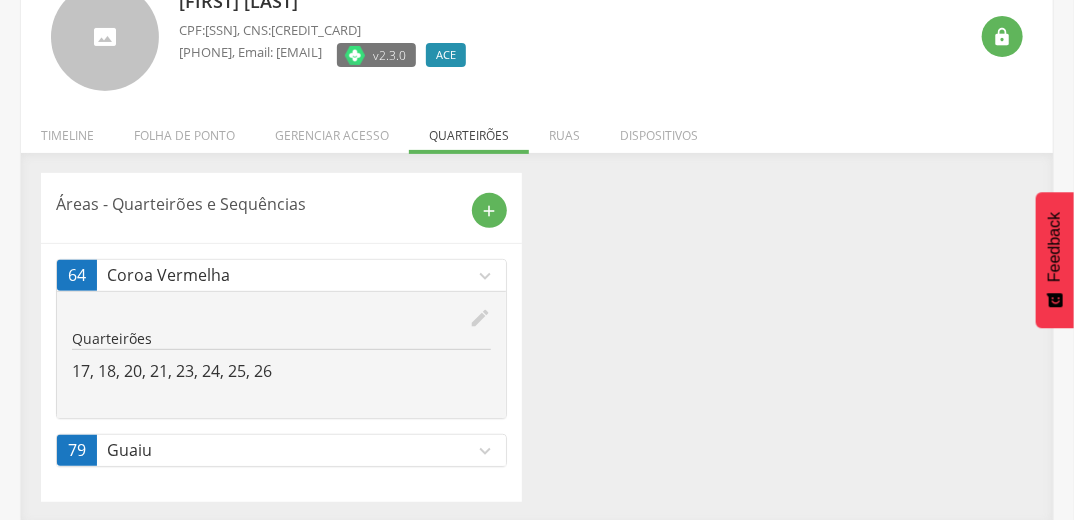 scroll, scrollTop: 153, scrollLeft: 0, axis: vertical 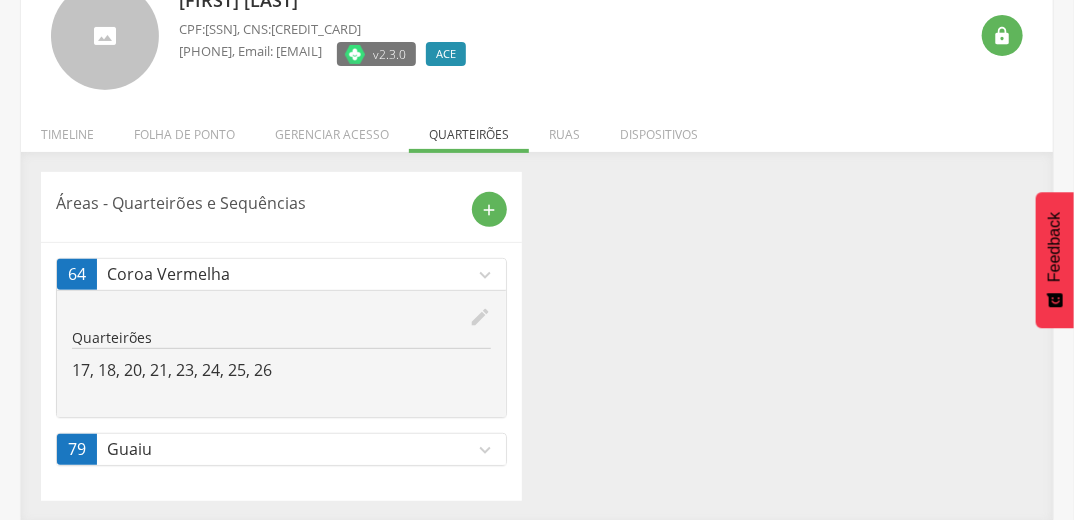 click on "expand_more" at bounding box center (485, 450) 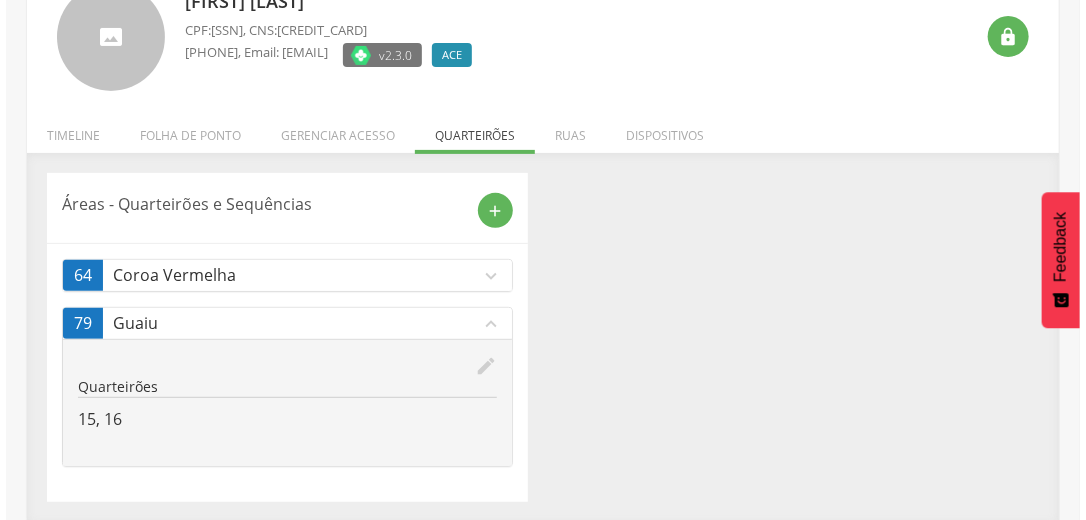 scroll, scrollTop: 153, scrollLeft: 0, axis: vertical 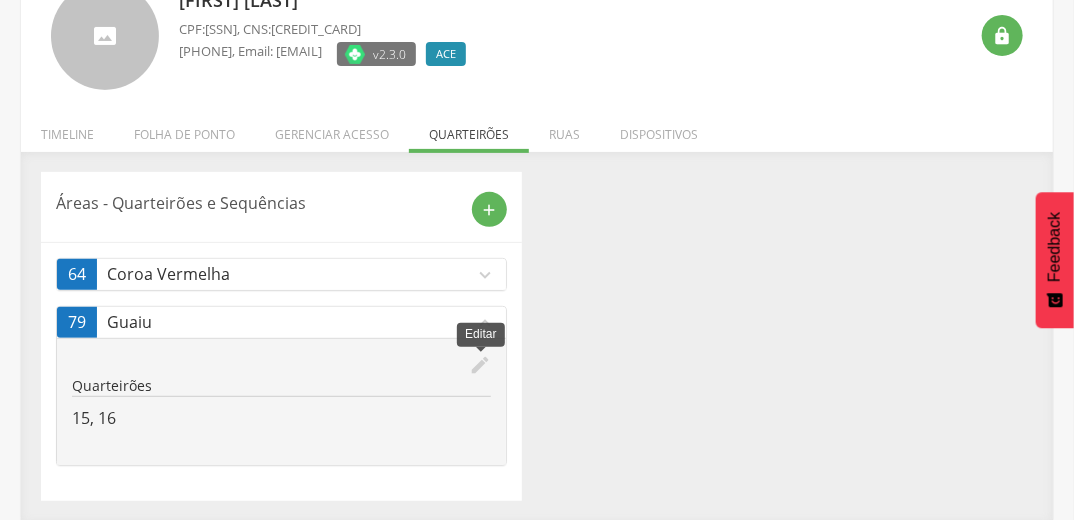 click on "edit" at bounding box center [480, 365] 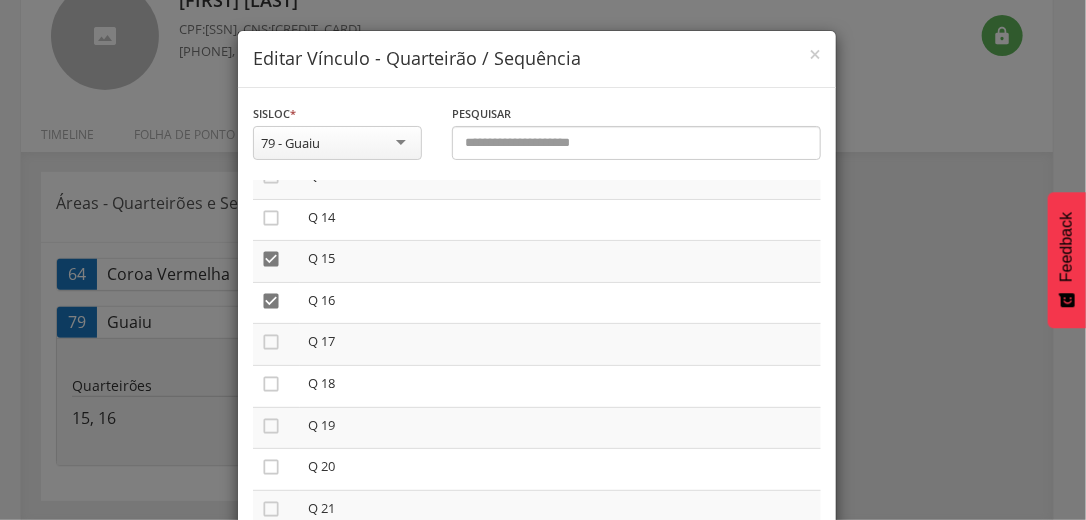 scroll, scrollTop: 560, scrollLeft: 0, axis: vertical 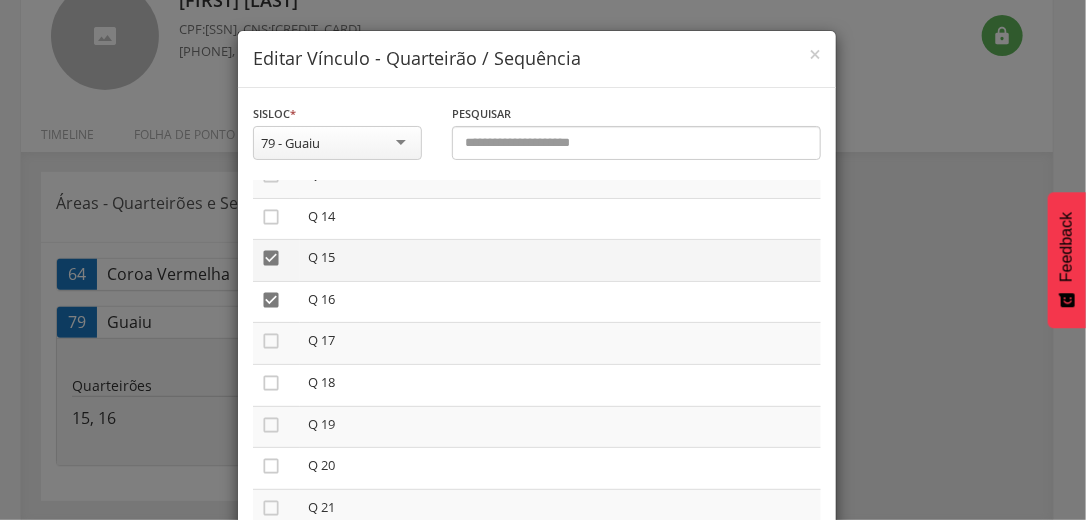 click on "" at bounding box center (271, 258) 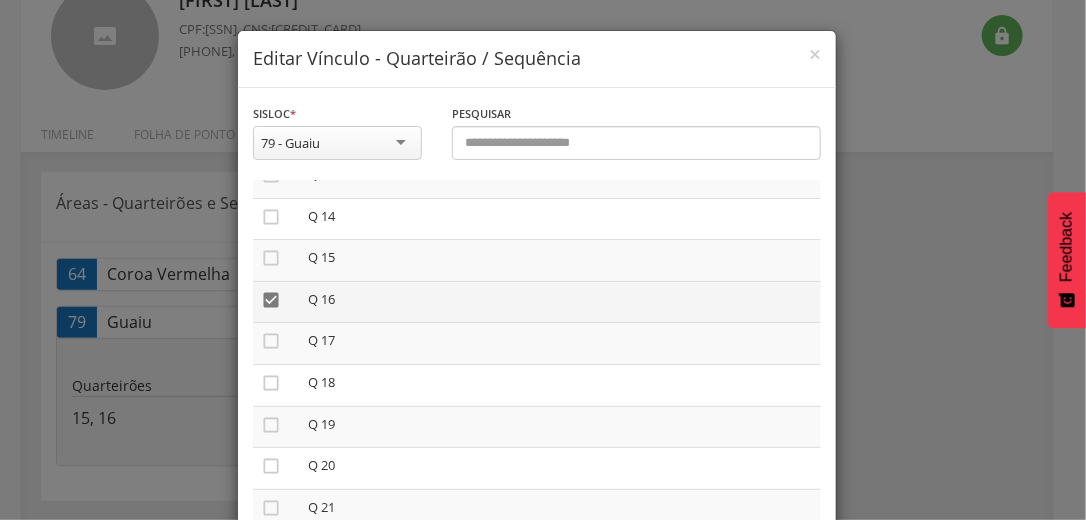 click on "" at bounding box center [271, 300] 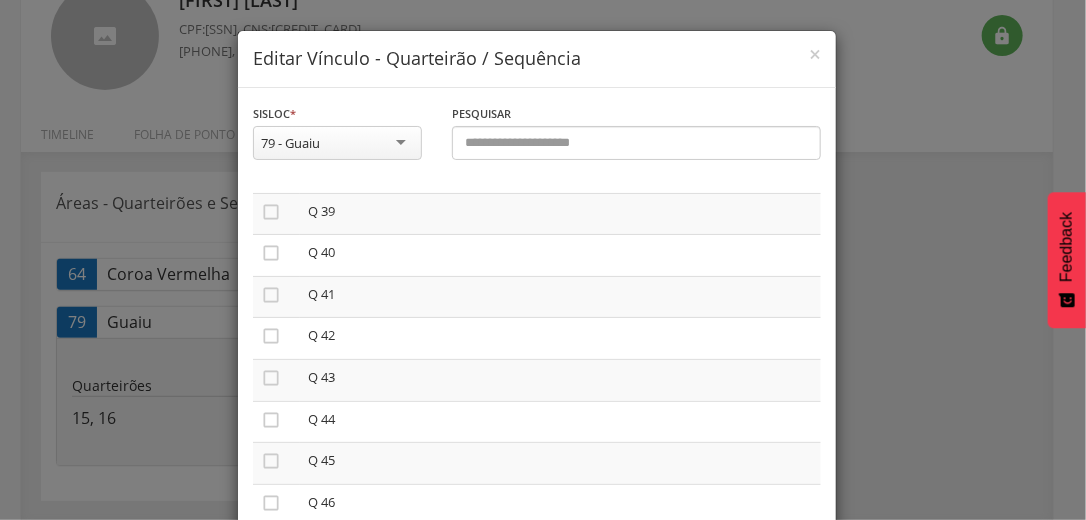 scroll, scrollTop: 1680, scrollLeft: 0, axis: vertical 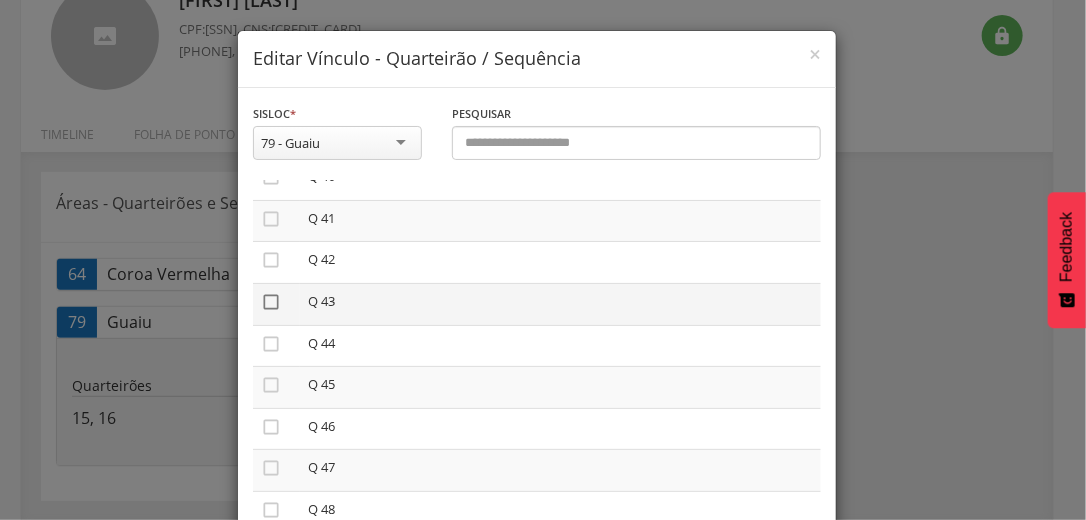click on "" at bounding box center (271, 302) 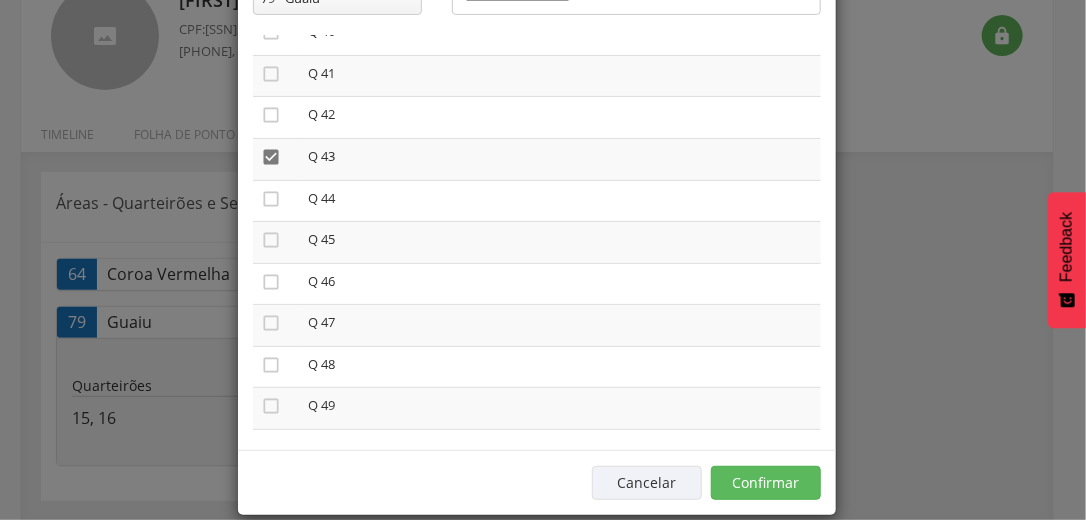 scroll, scrollTop: 169, scrollLeft: 0, axis: vertical 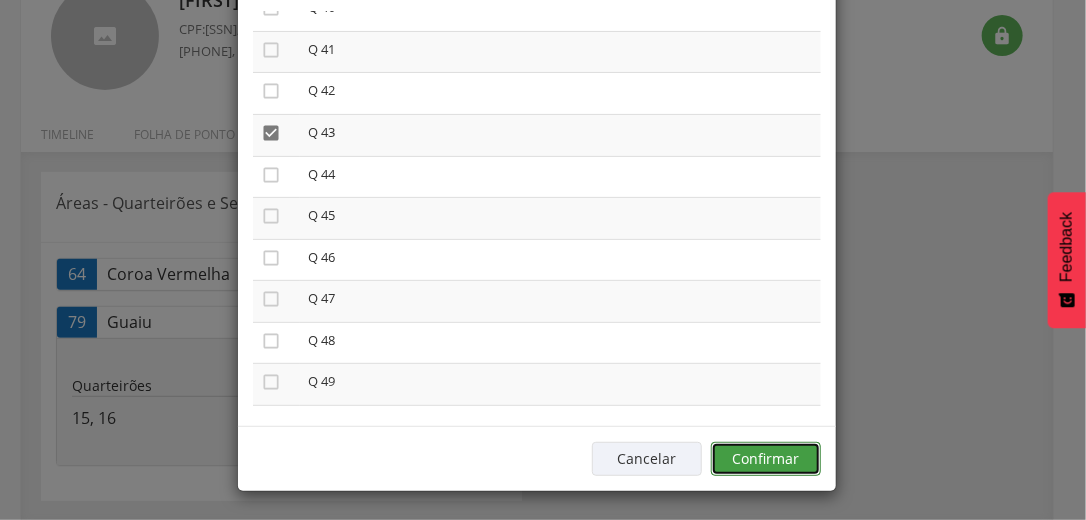 click on "Confirmar" at bounding box center [766, 459] 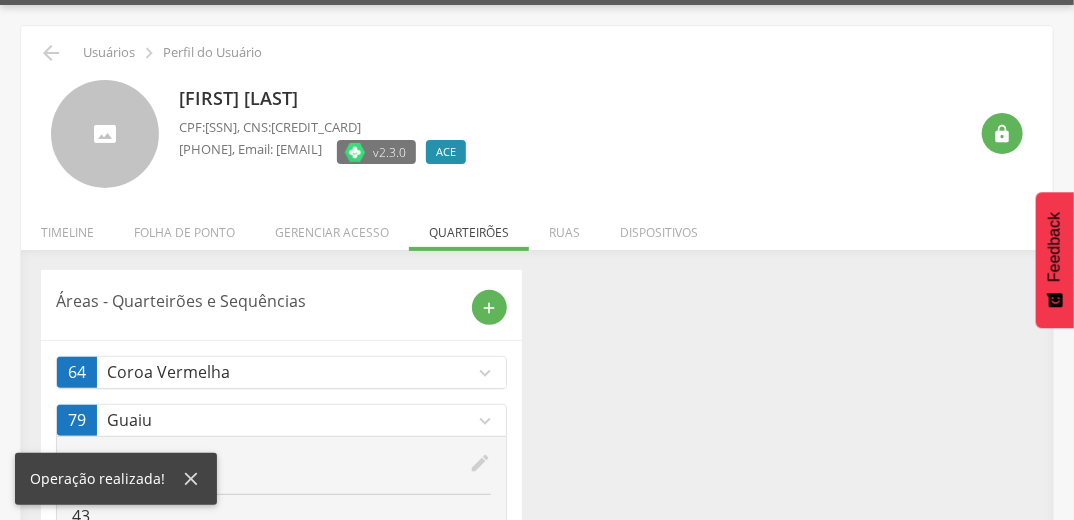scroll, scrollTop: 0, scrollLeft: 0, axis: both 